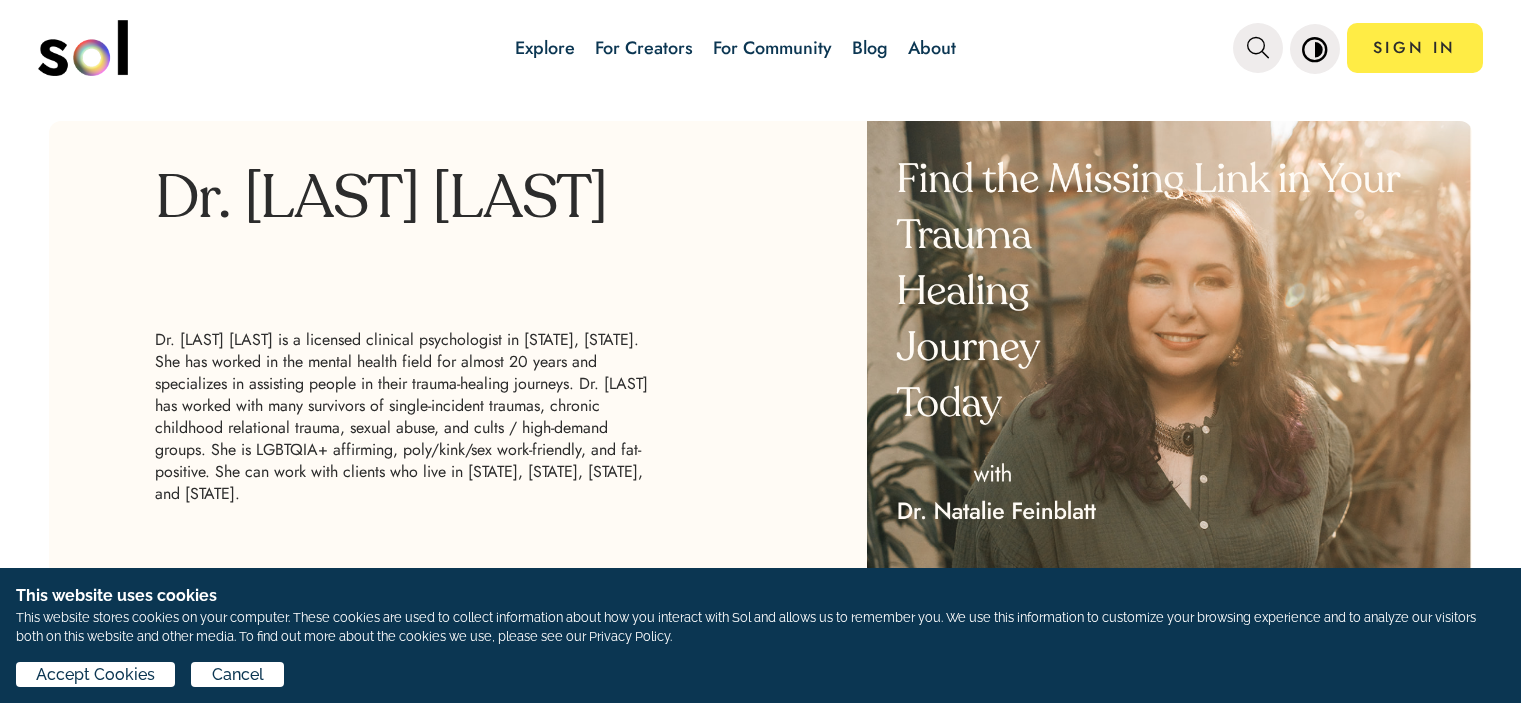scroll, scrollTop: 0, scrollLeft: 0, axis: both 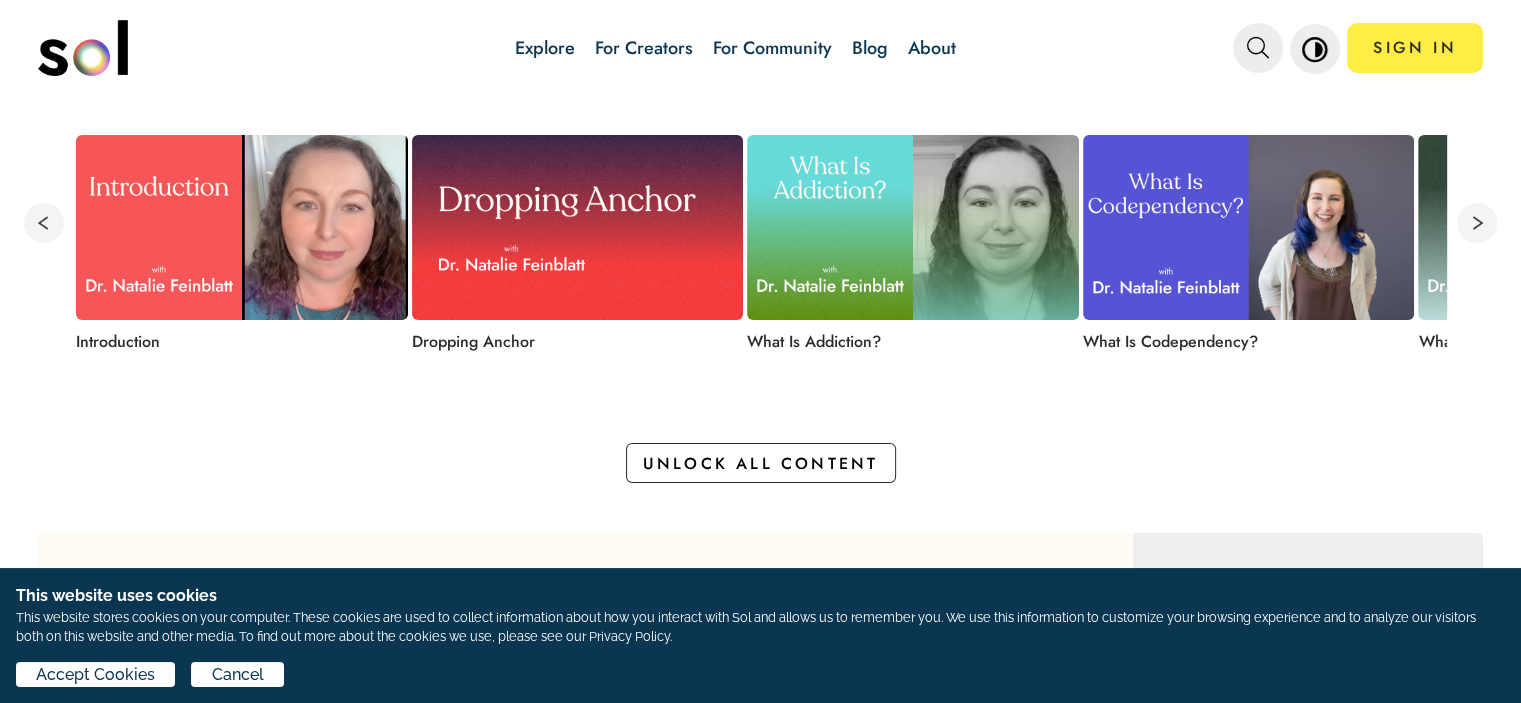 click at bounding box center [1477, 223] 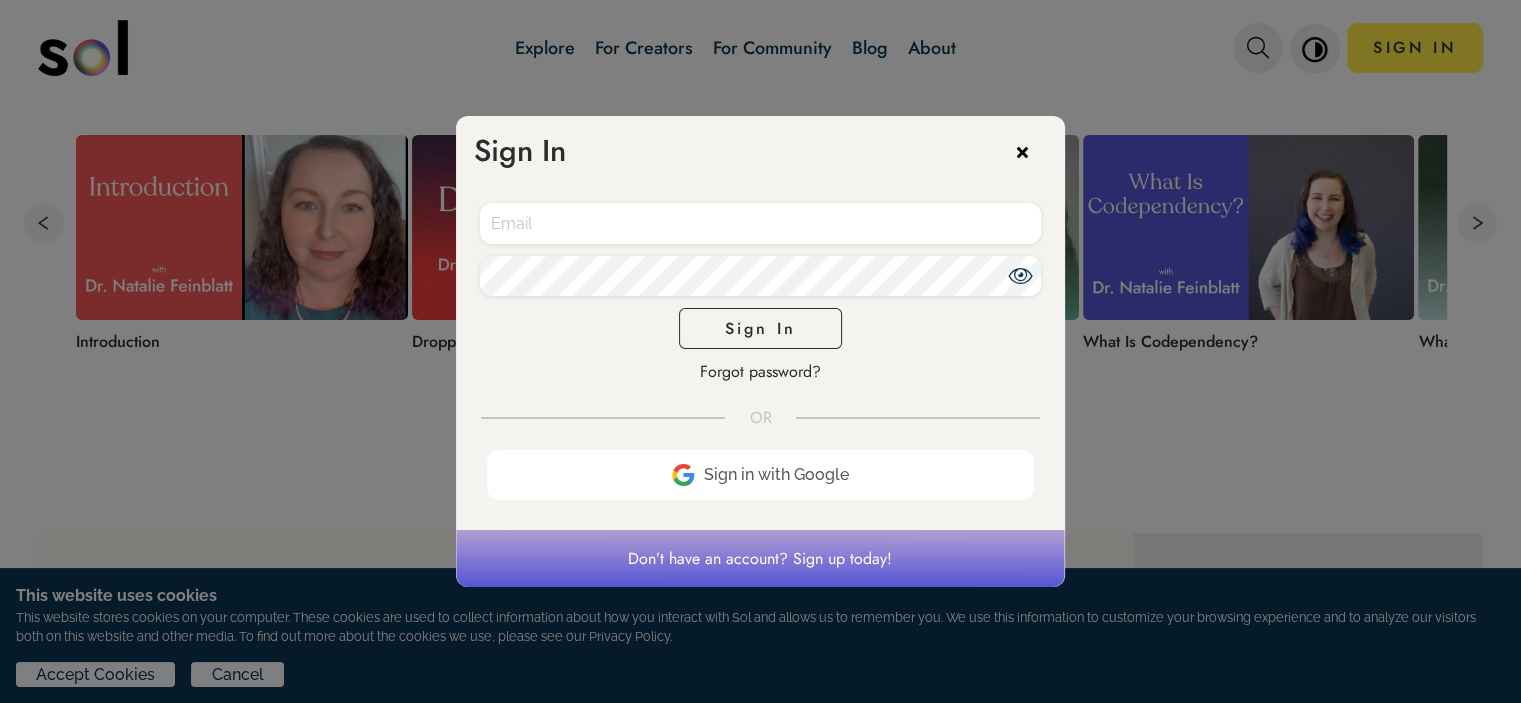 click at bounding box center [1032, 149] 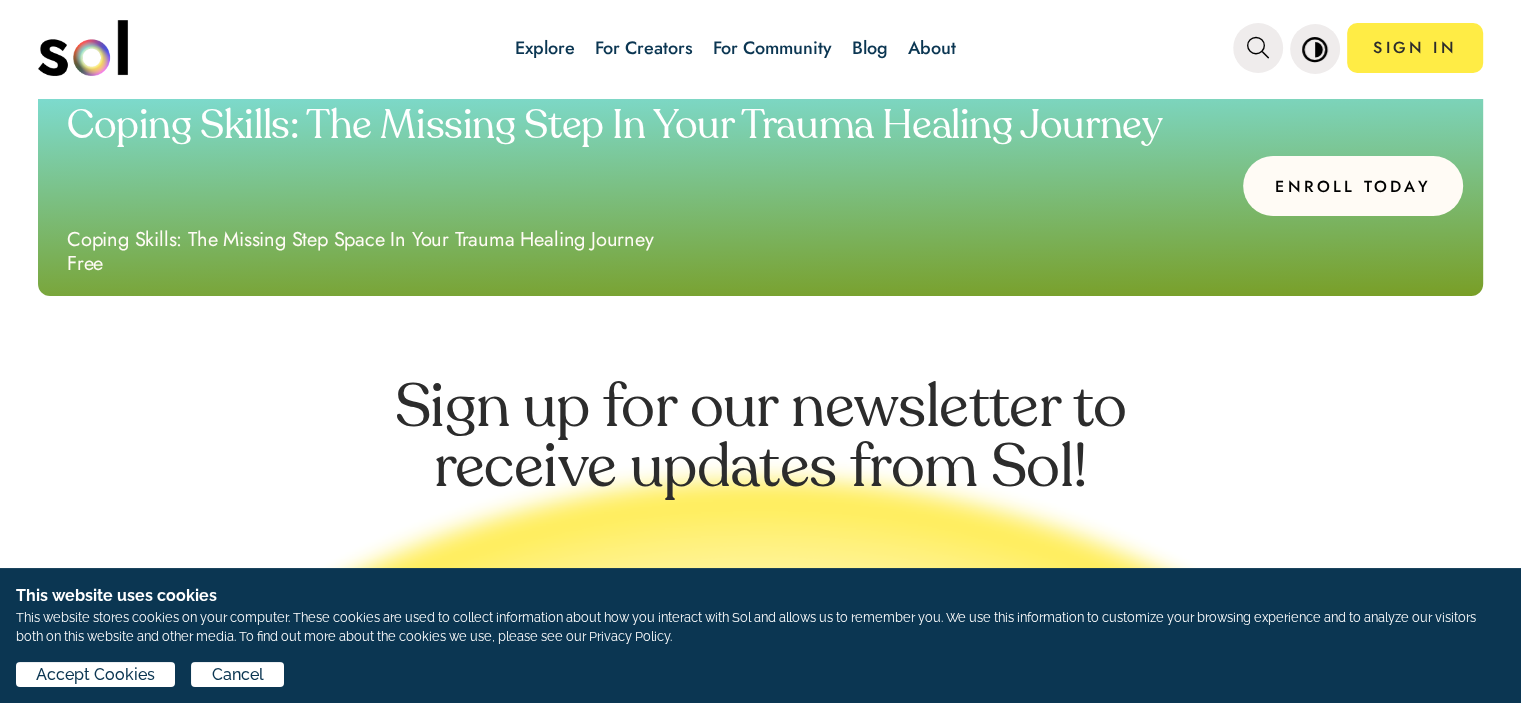 scroll, scrollTop: 2216, scrollLeft: 0, axis: vertical 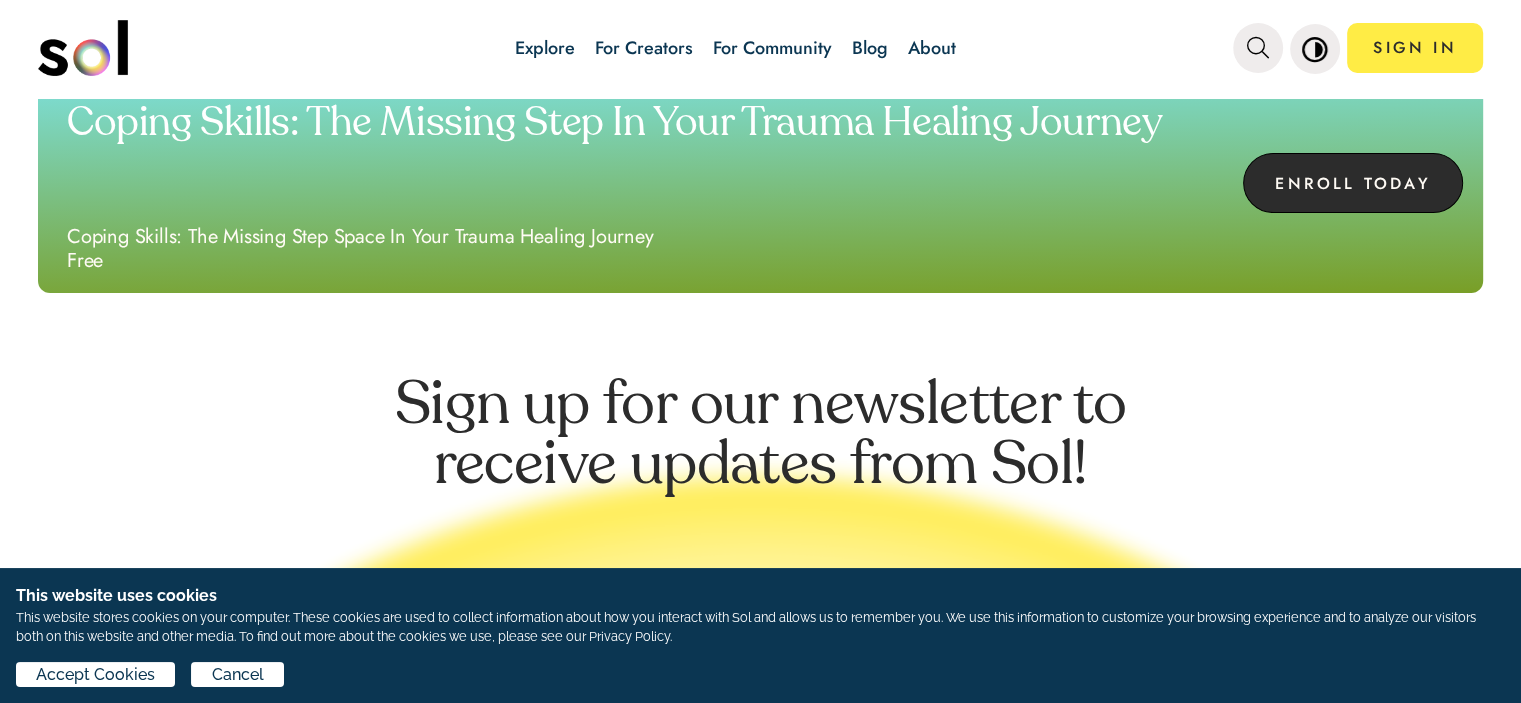 click on "ENROLL TODAY" at bounding box center [1353, 183] 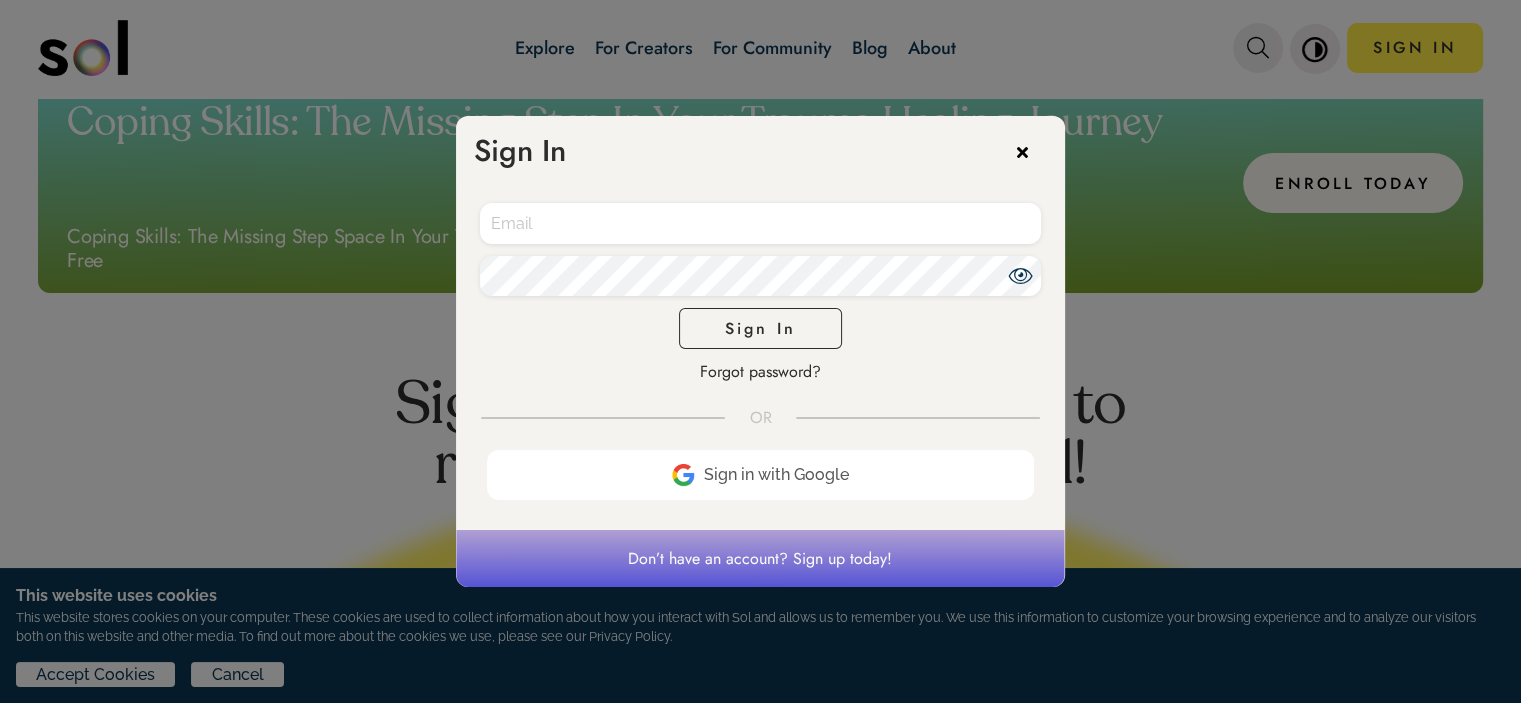 click at bounding box center [760, 223] 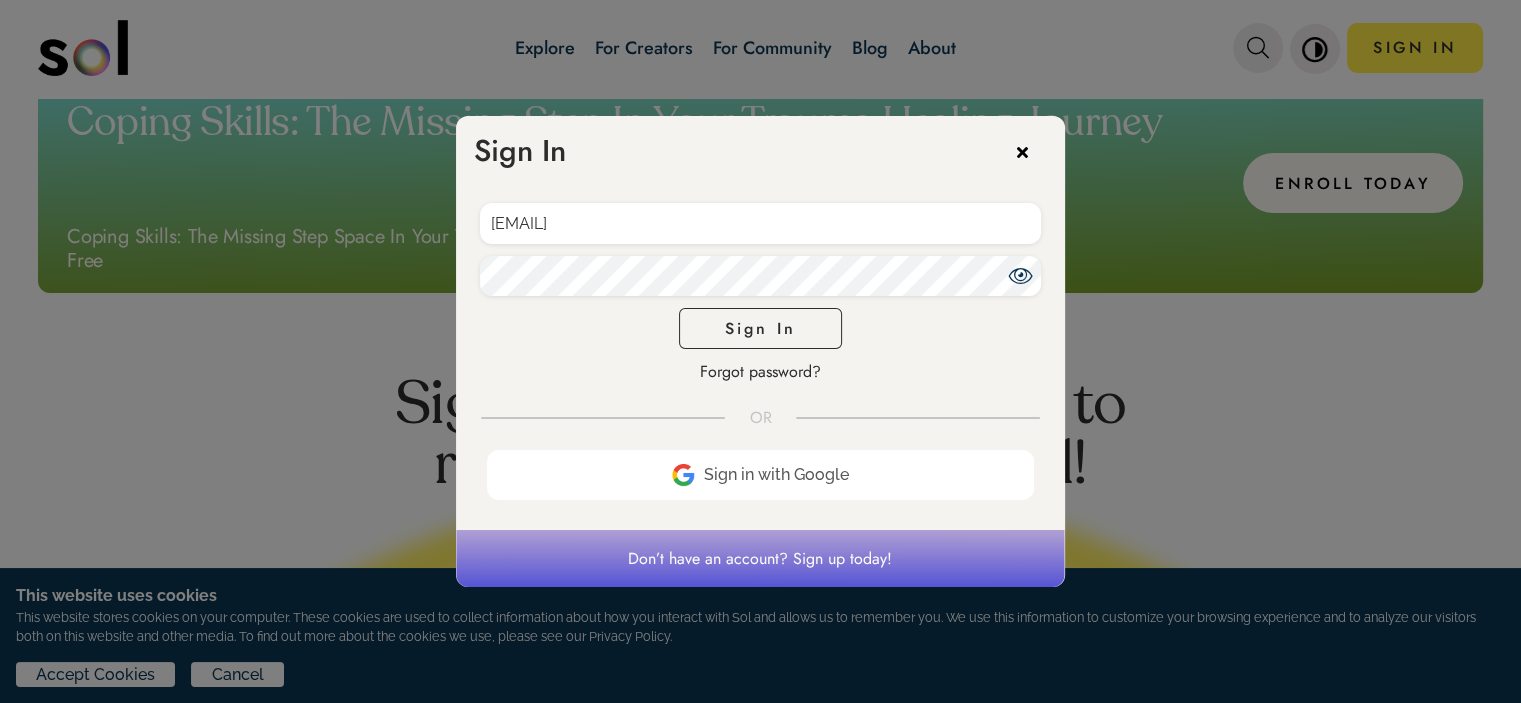 click at bounding box center [1032, 149] 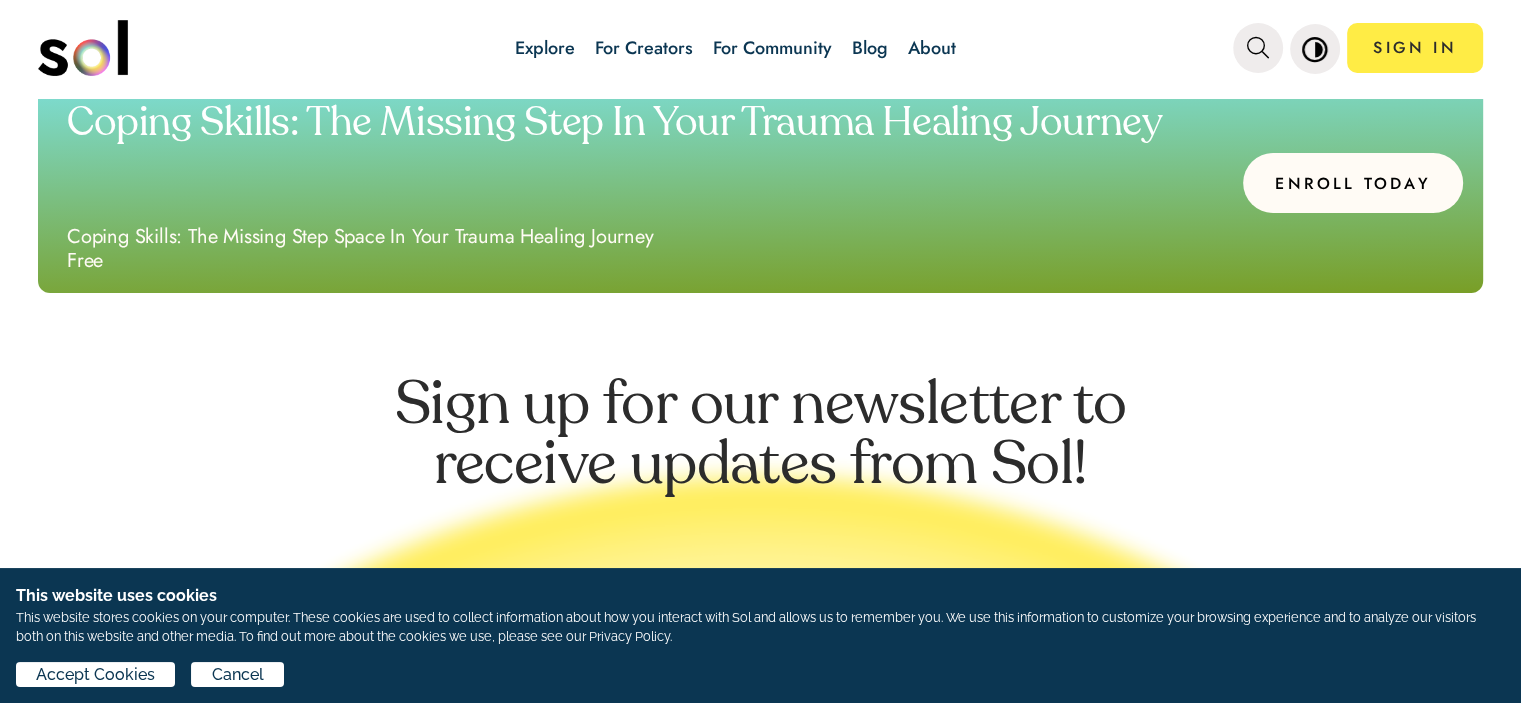 click on "Coping Skills: The Missing Step In Your Trauma Healing Journey" at bounding box center (630, 129) 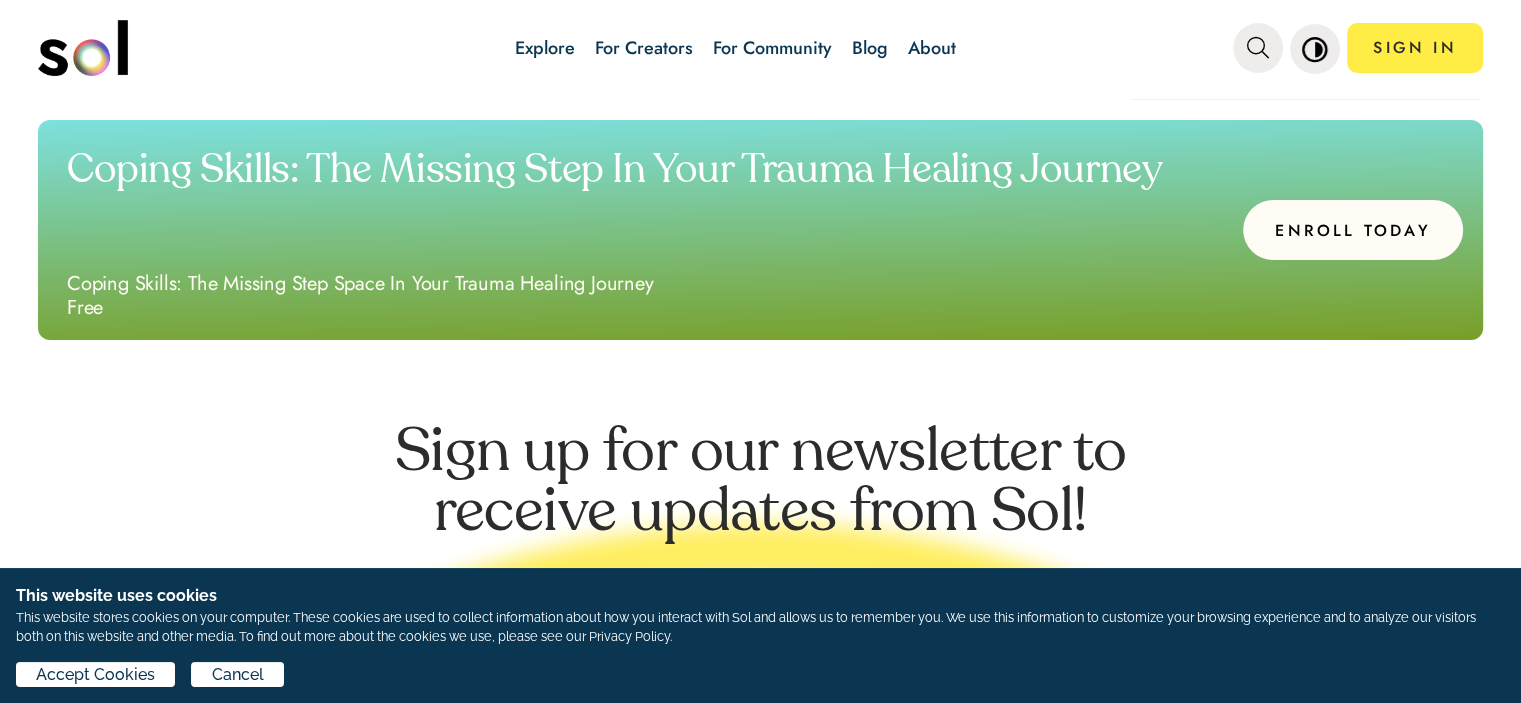 scroll, scrollTop: 2168, scrollLeft: 0, axis: vertical 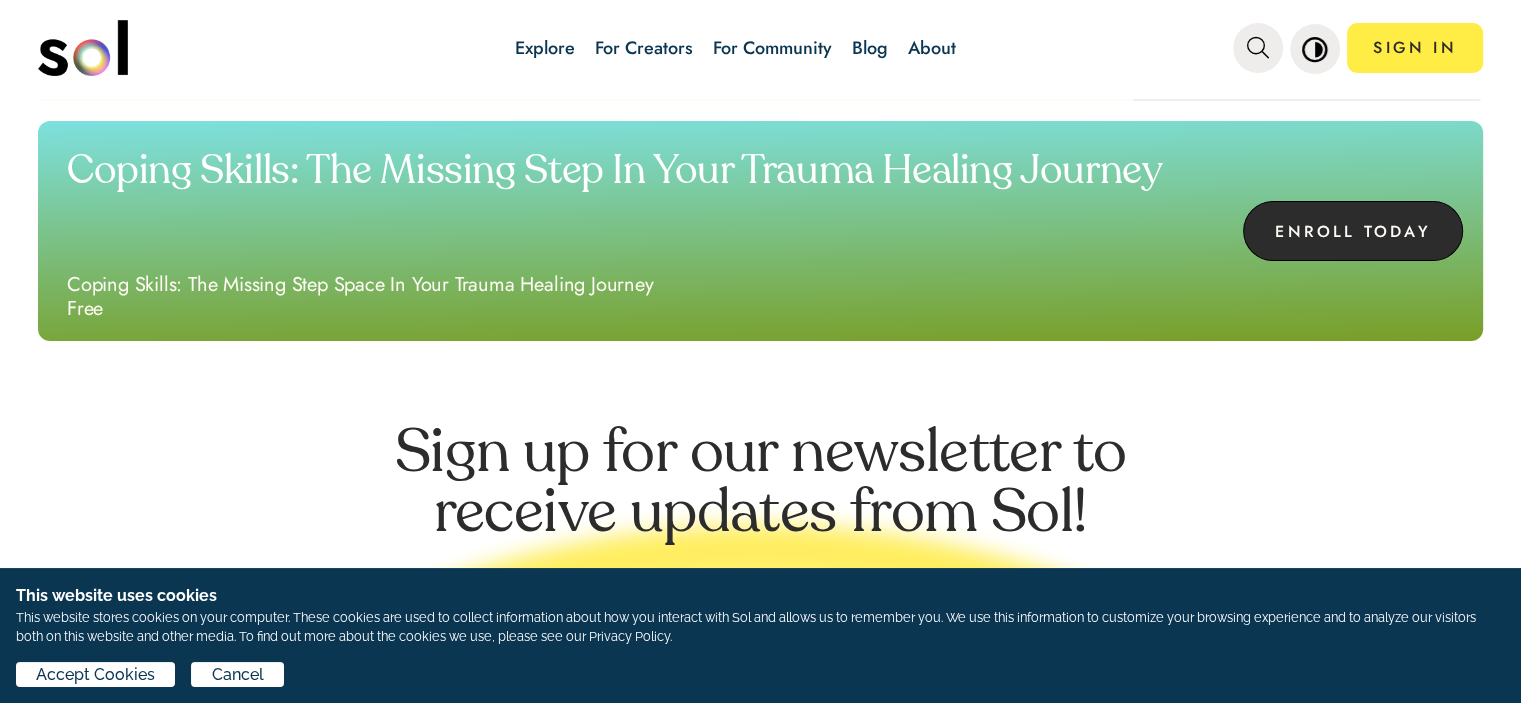 click on "ENROLL TODAY" at bounding box center (1353, 231) 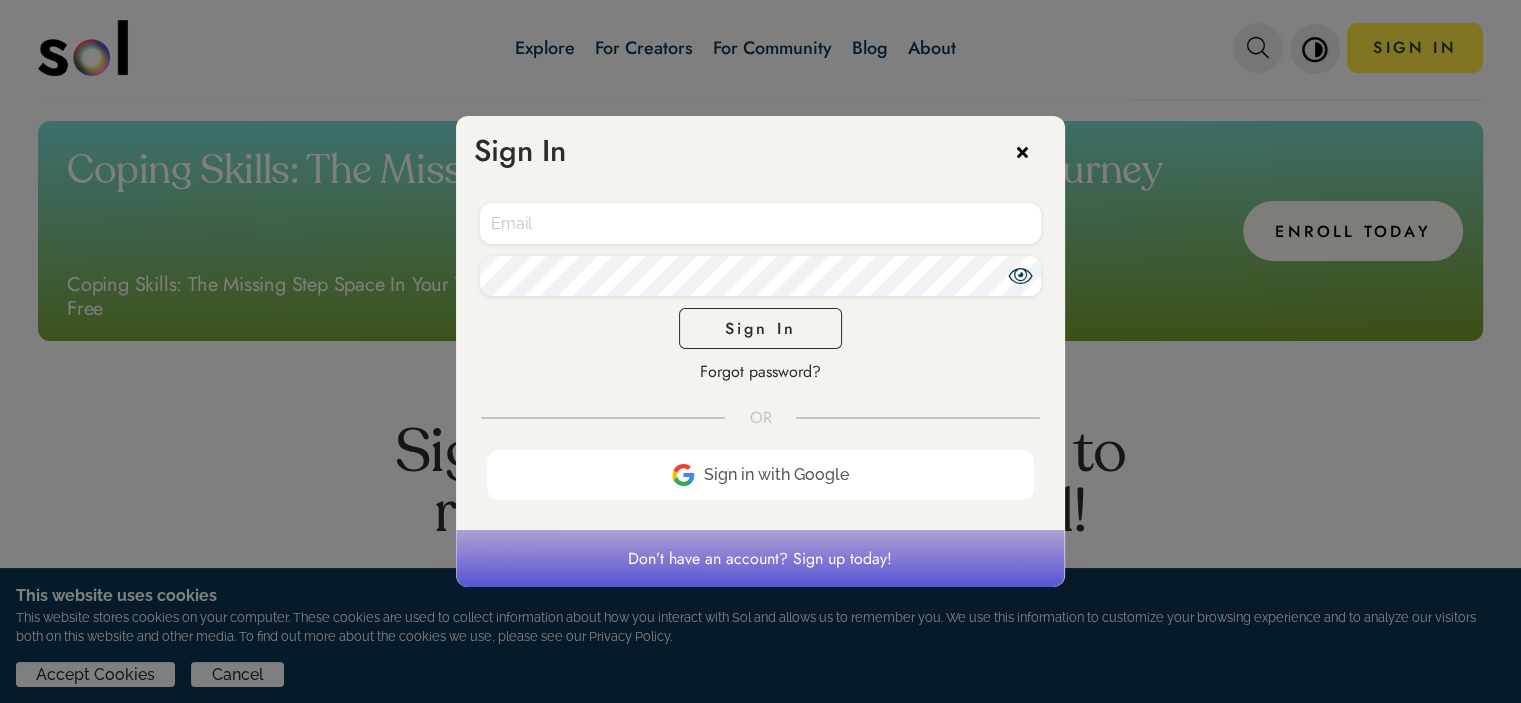 click at bounding box center (760, 223) 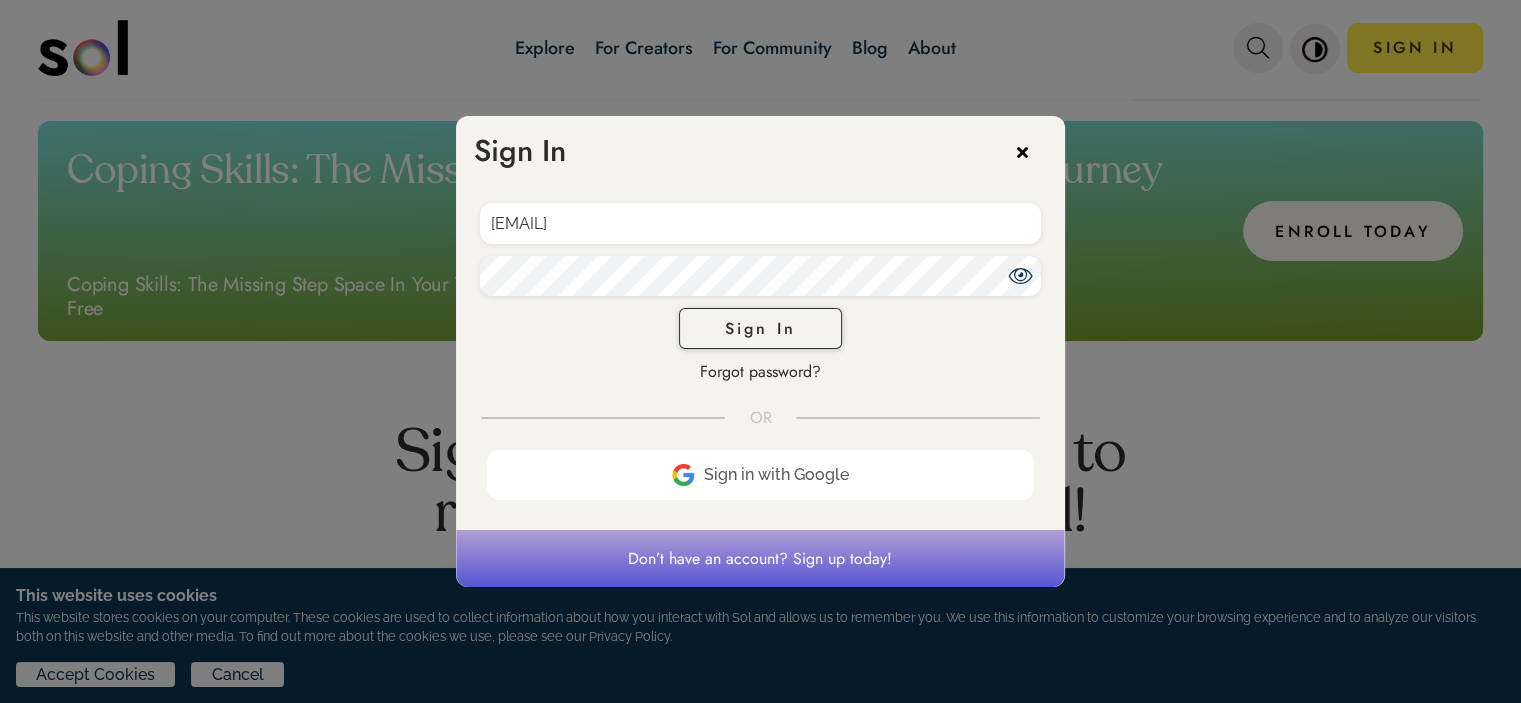 click on "Sign In" at bounding box center (760, 328) 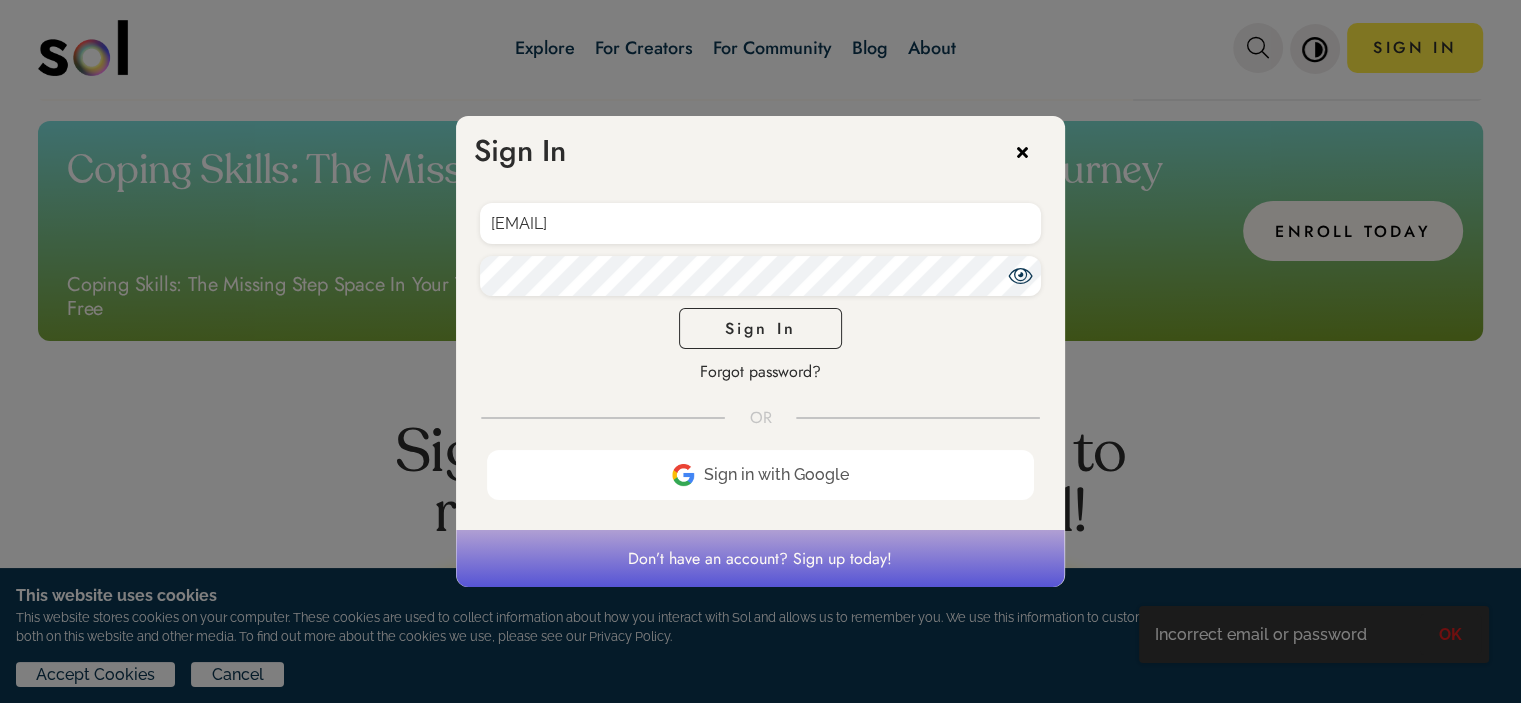 click on "Don’t have an account? Sign up today!" at bounding box center (760, 559) 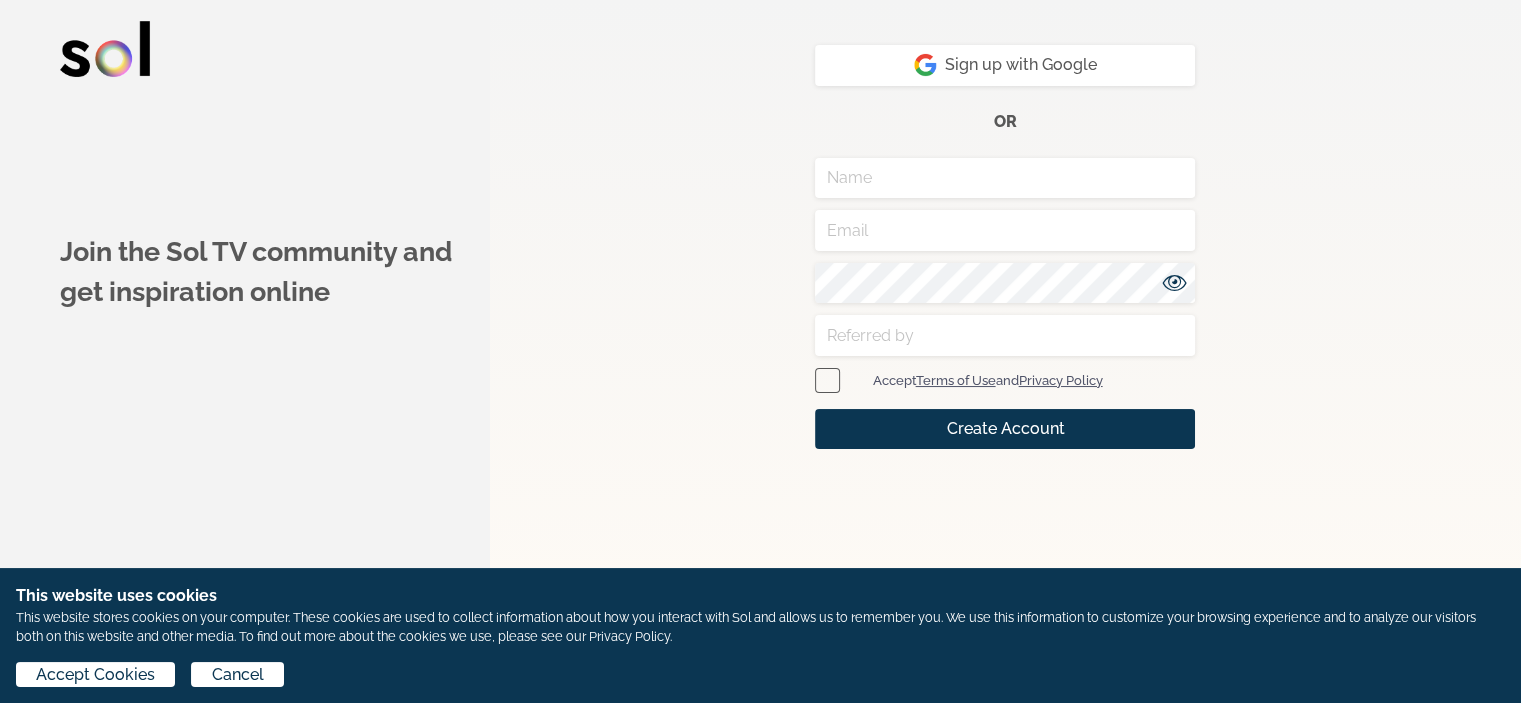 click at bounding box center [1005, 178] 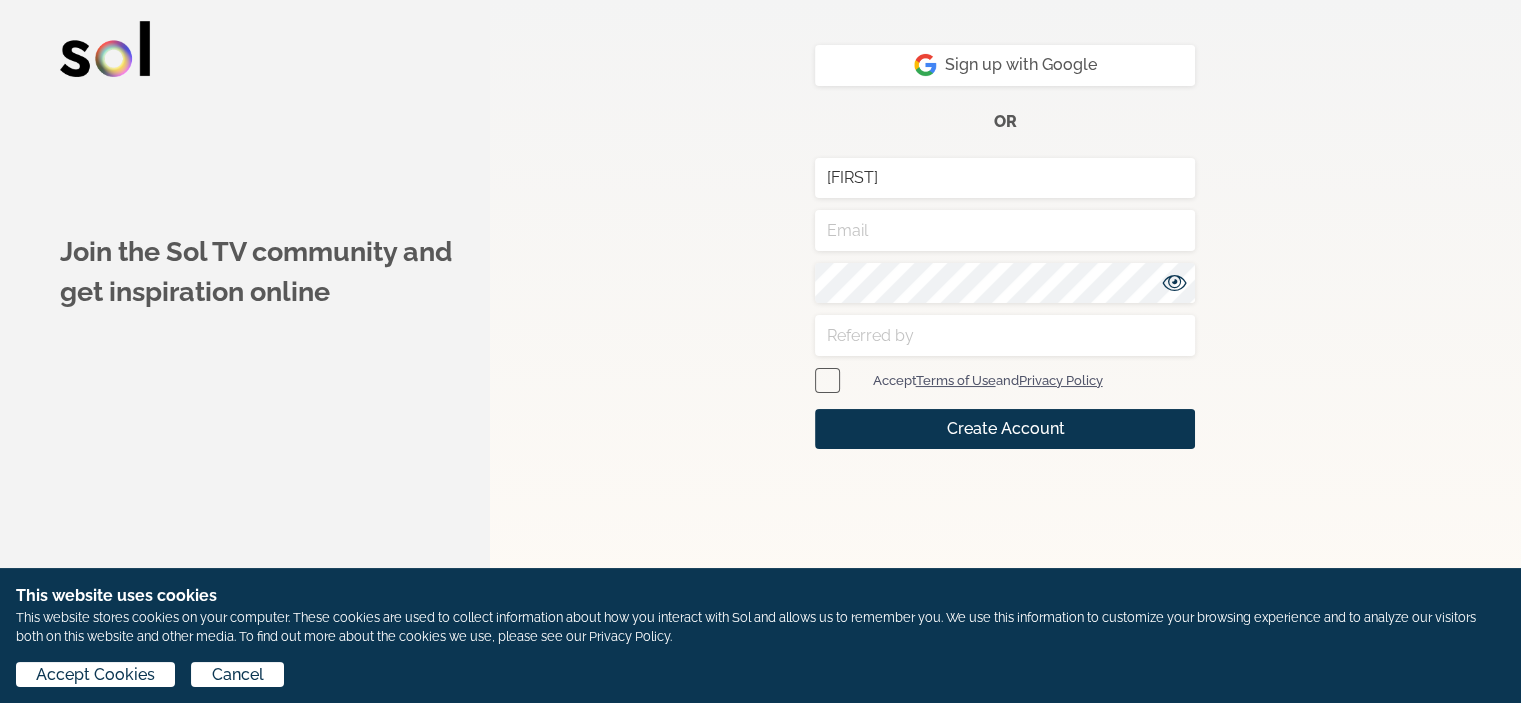 type on "[FIRST]" 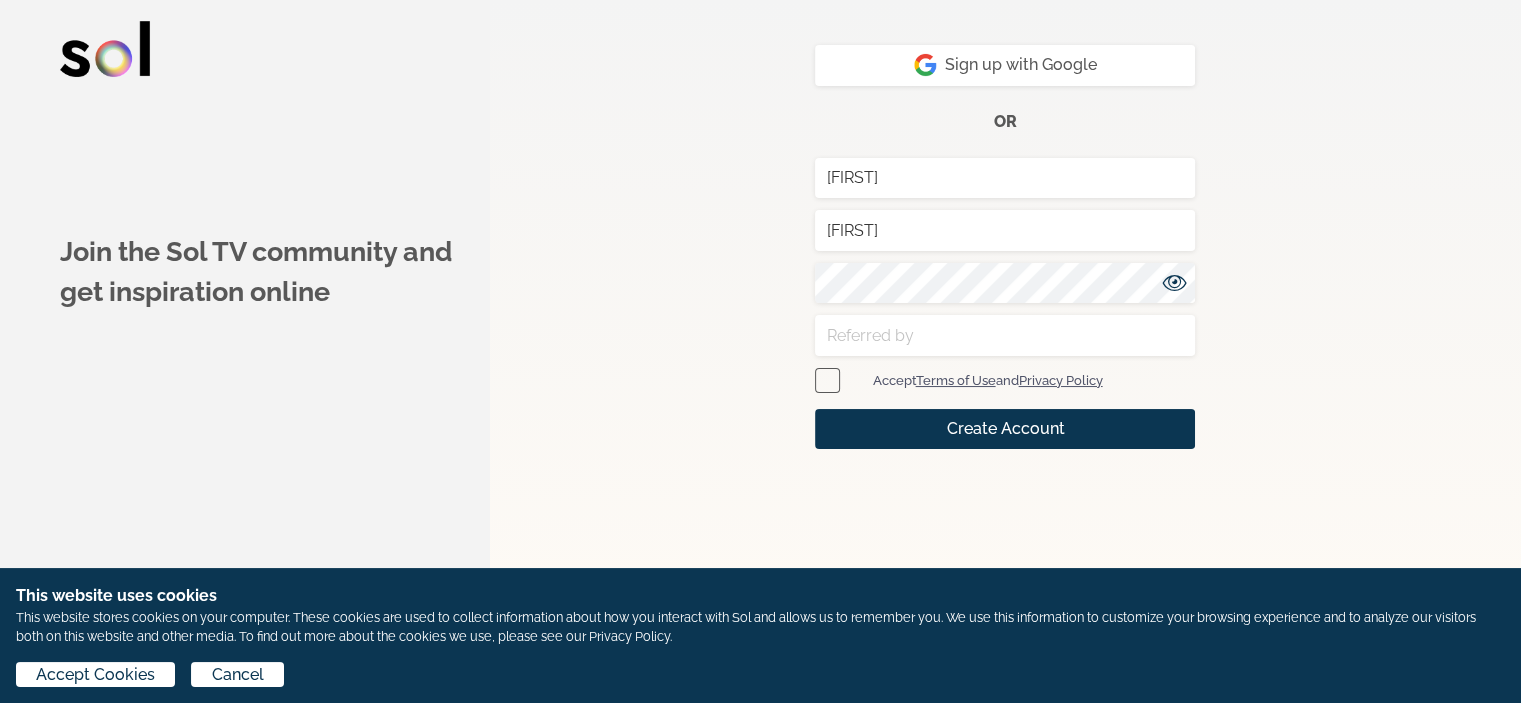 type on "[FIRST]" 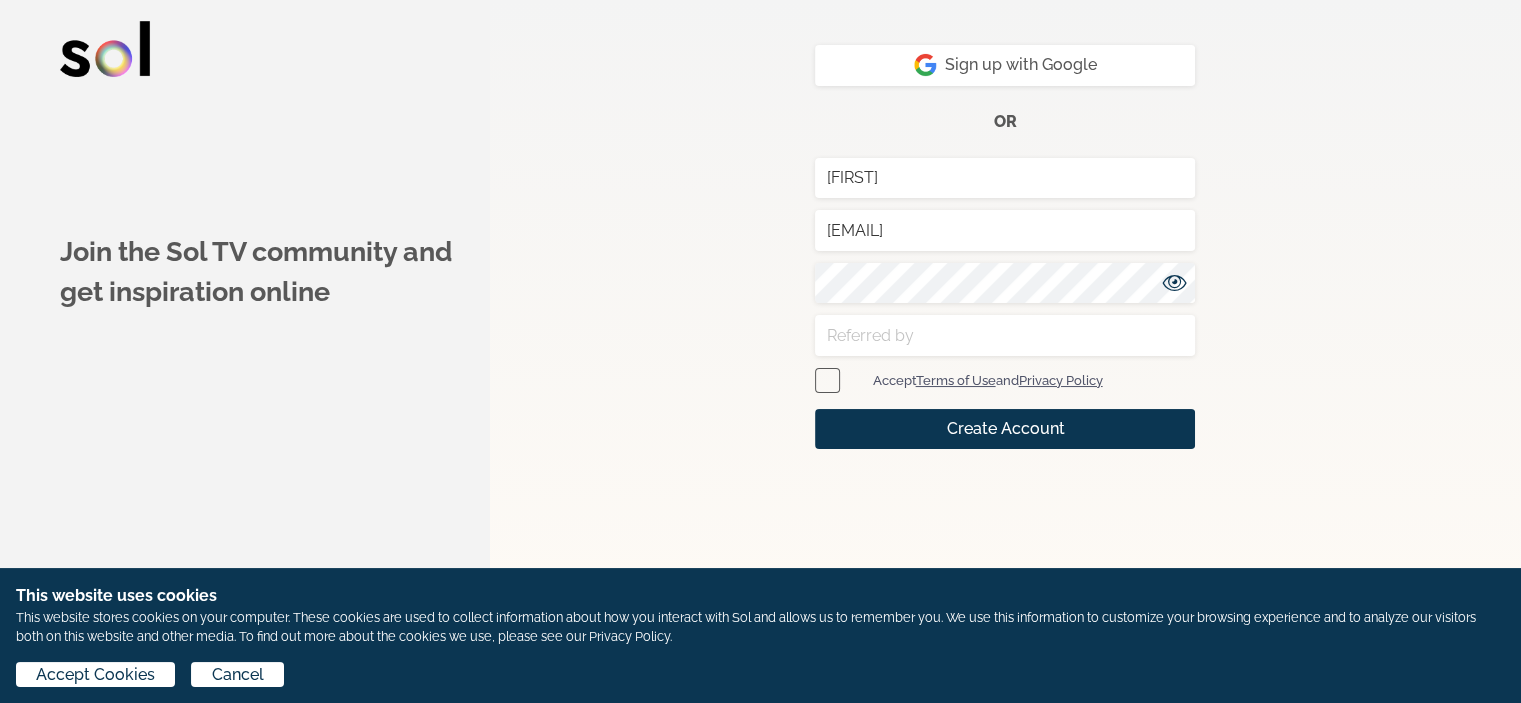 type on "[EMAIL]" 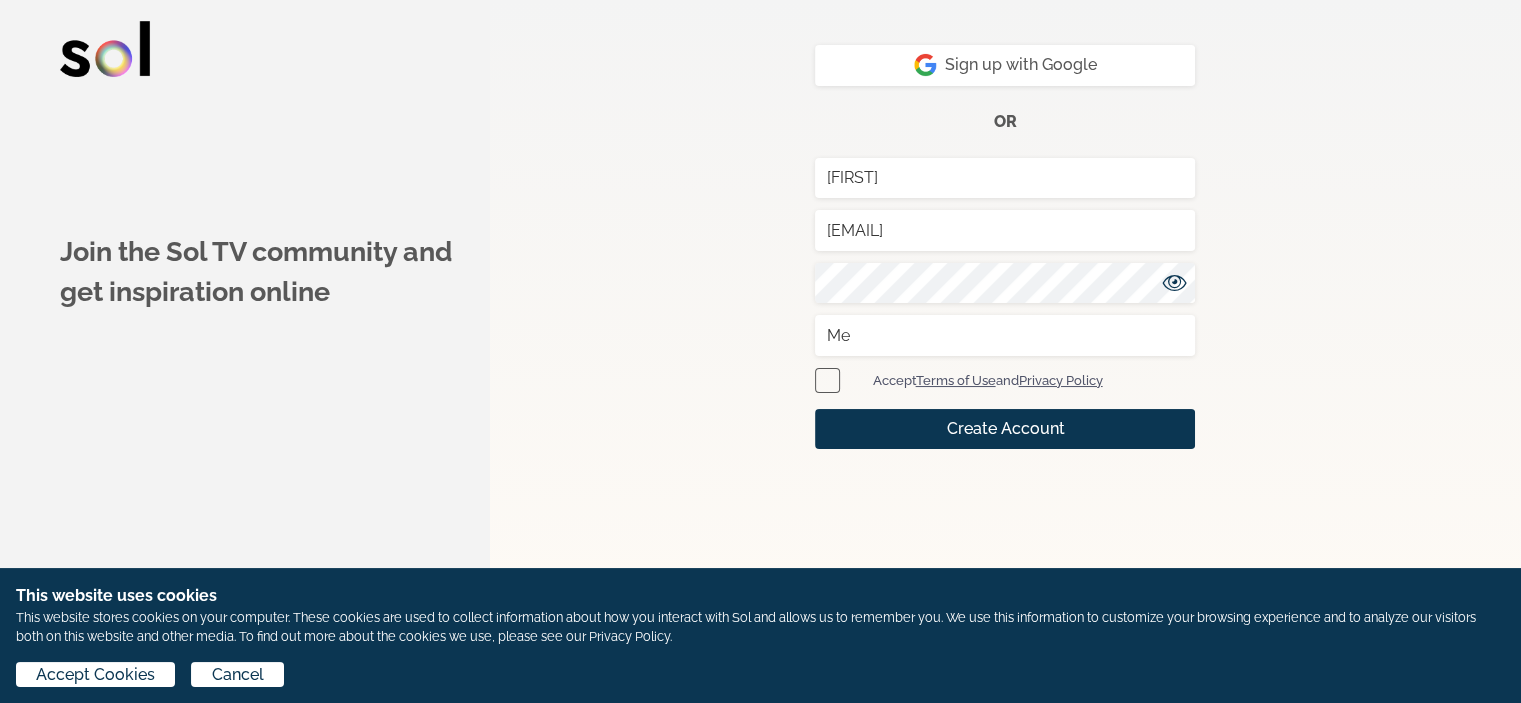 type on "M" 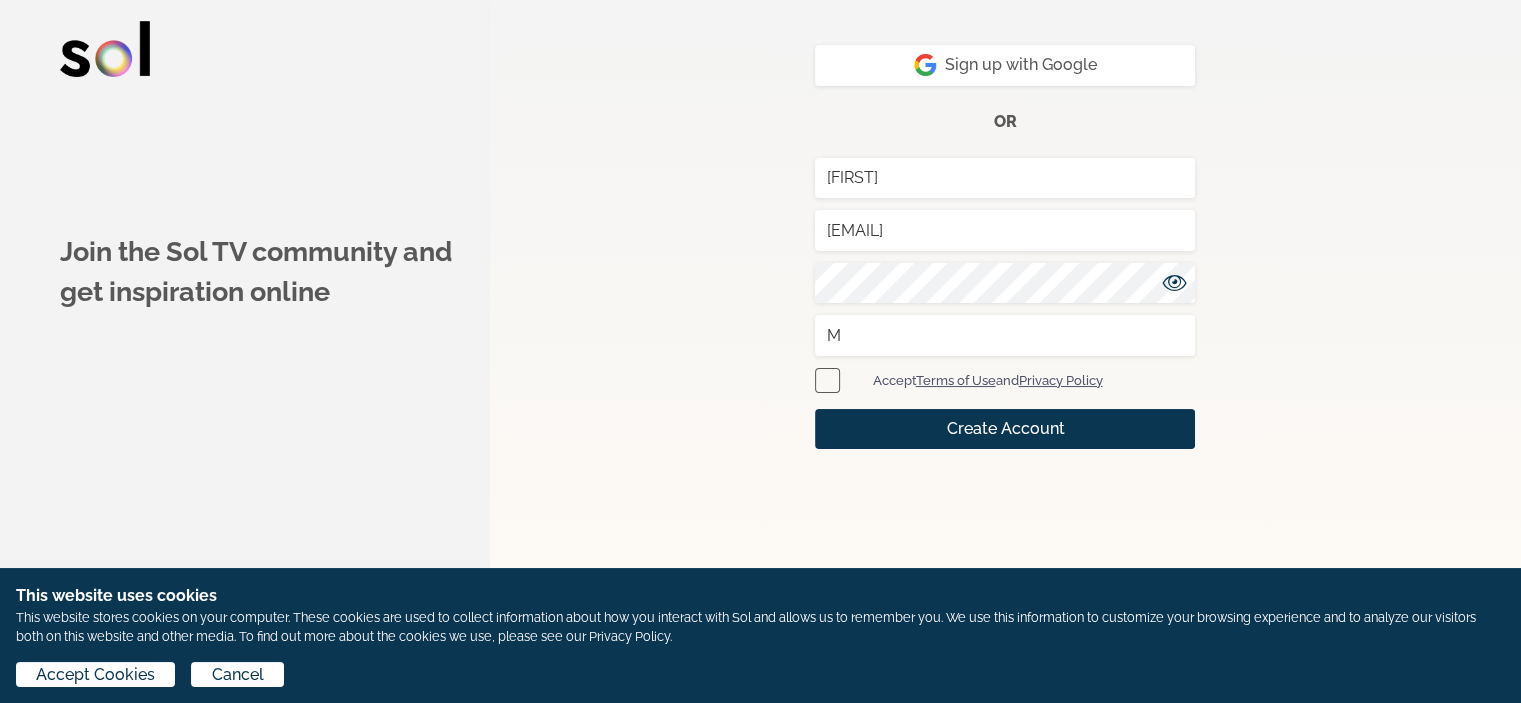 type 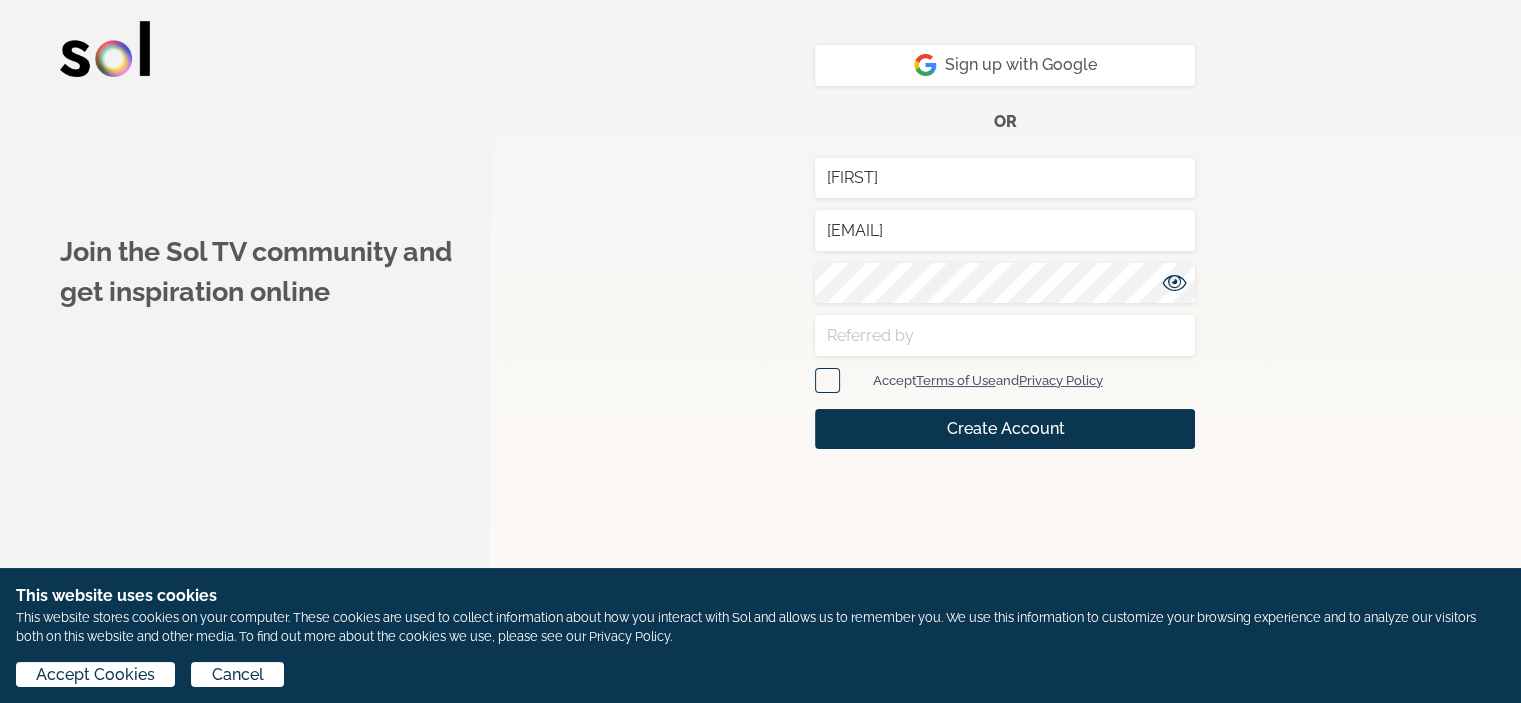 click at bounding box center [827, 380] 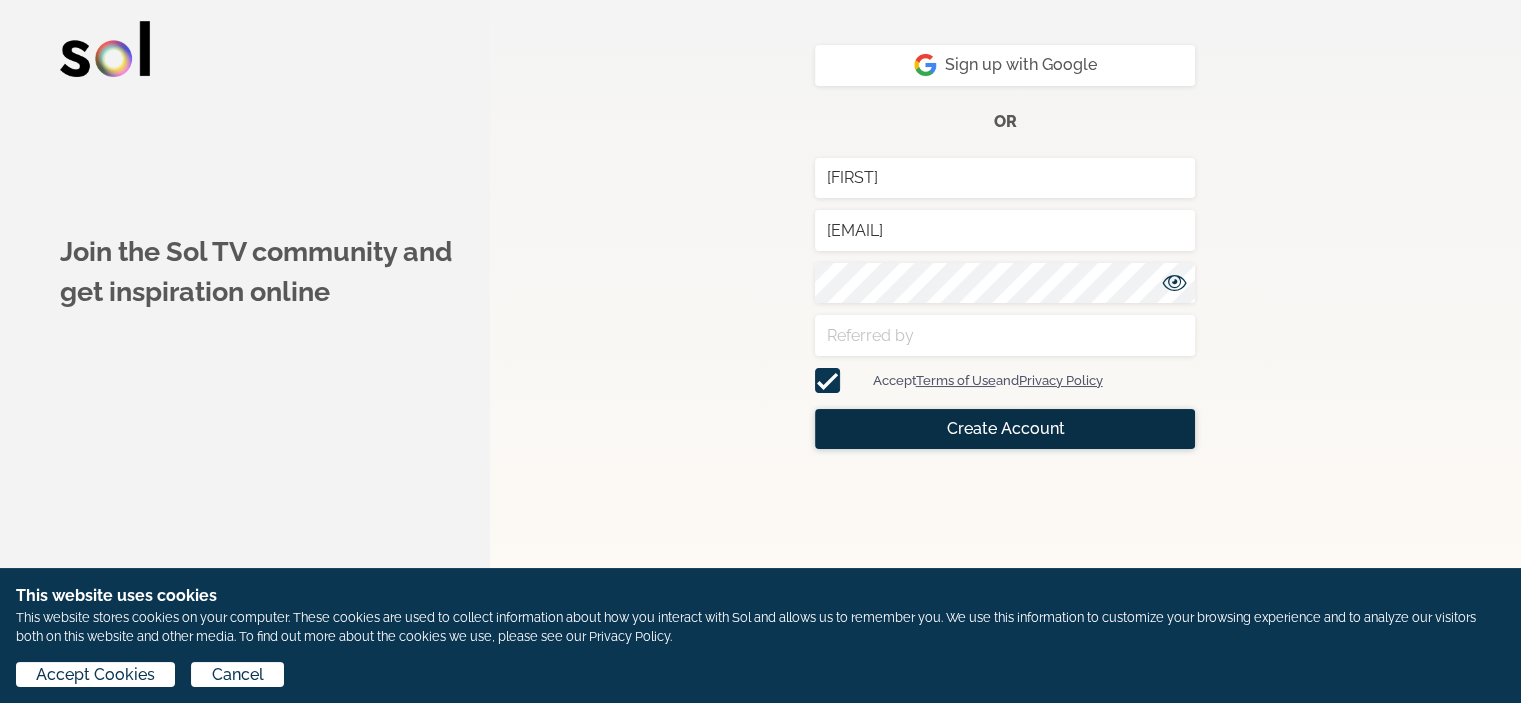 click on "Create Account" at bounding box center (1005, 429) 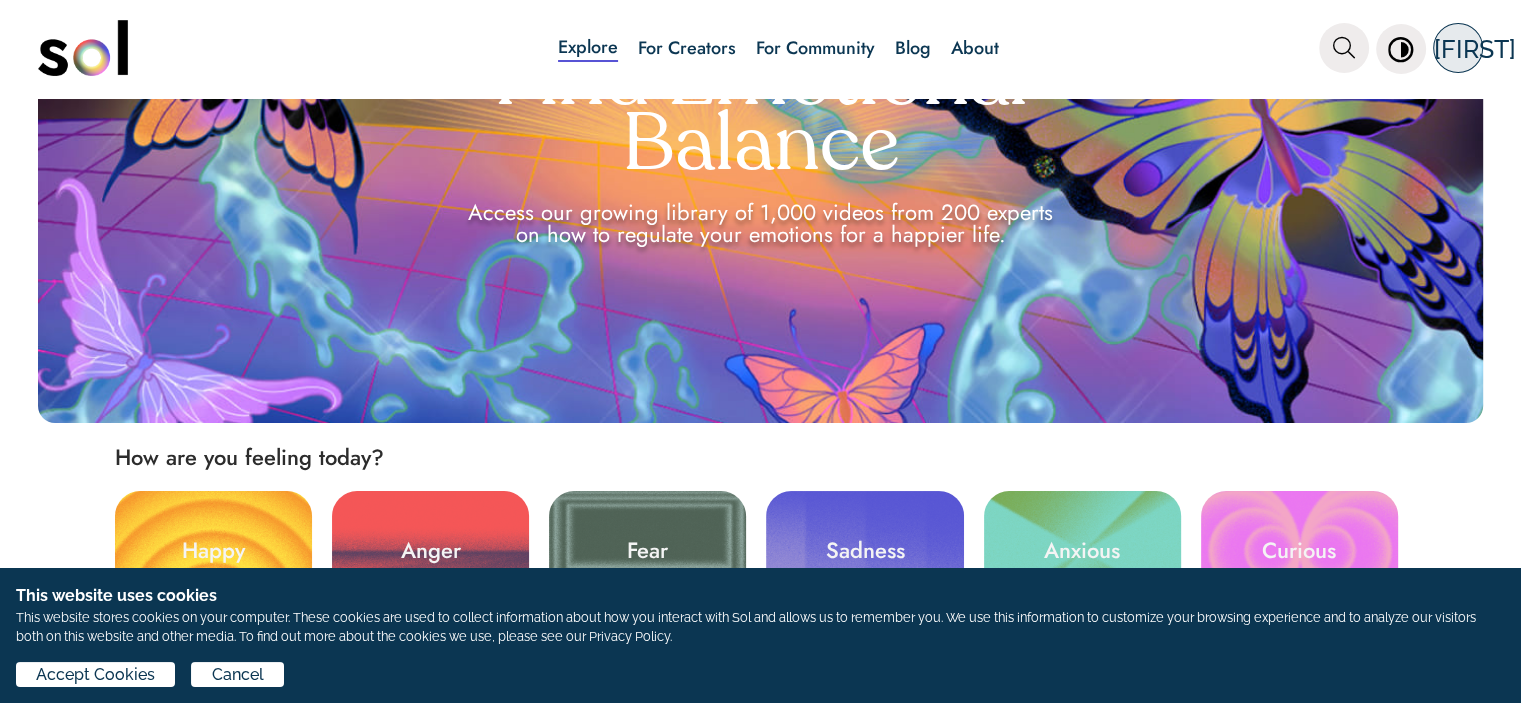 click on "Find Emotional Balance  Access our growing library of 1,000 videos from 200 experts on how to regulate your emotions for a happier life." at bounding box center (760, 148) 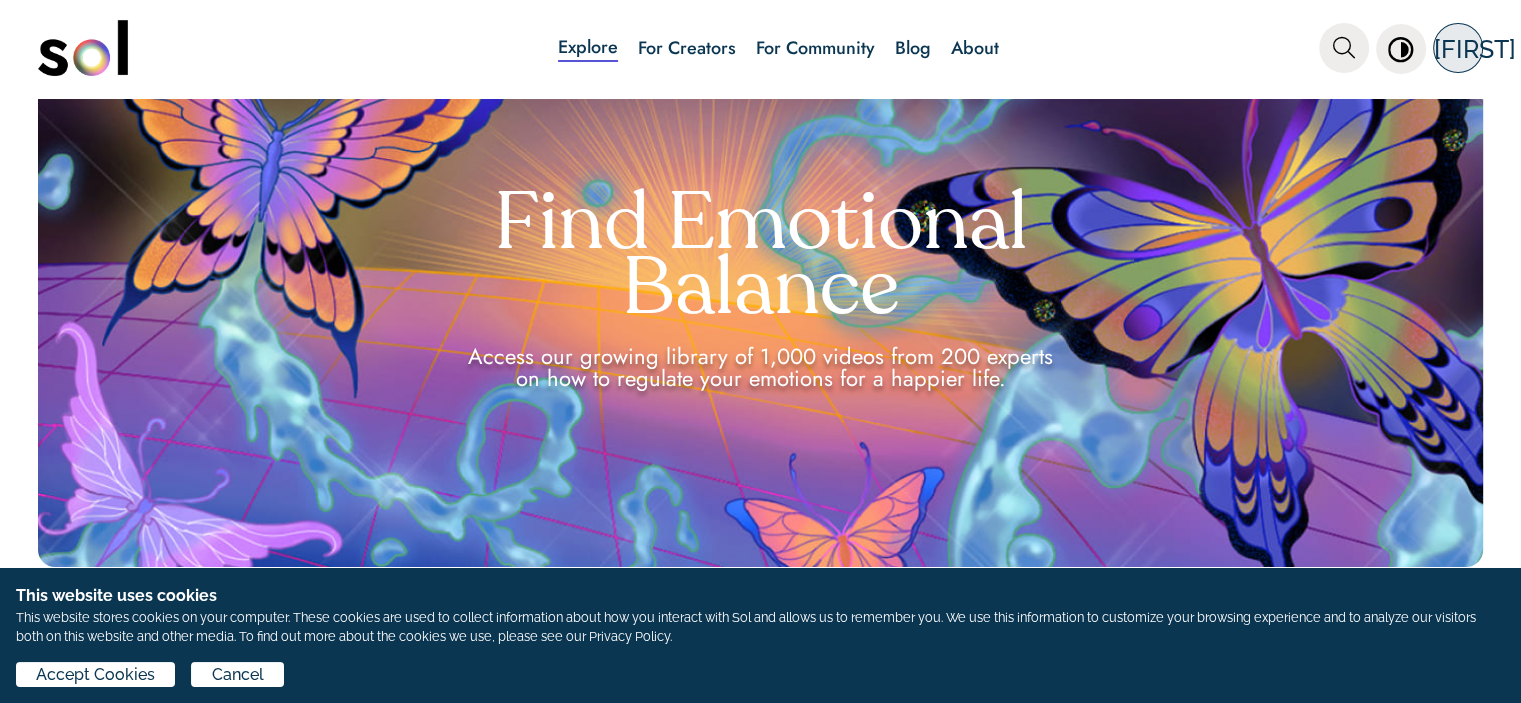 scroll, scrollTop: 0, scrollLeft: 0, axis: both 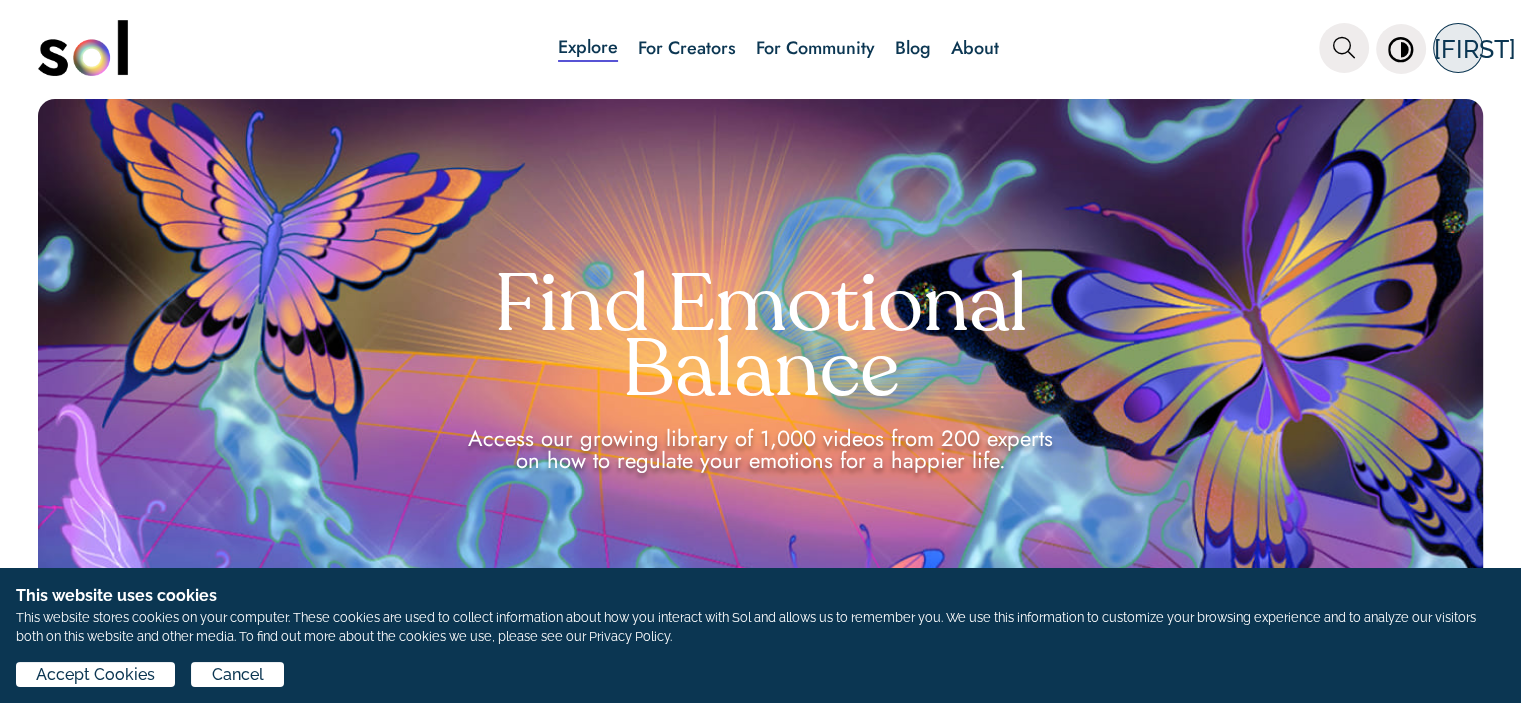 click on "[FIRST]" at bounding box center [1475, 49] 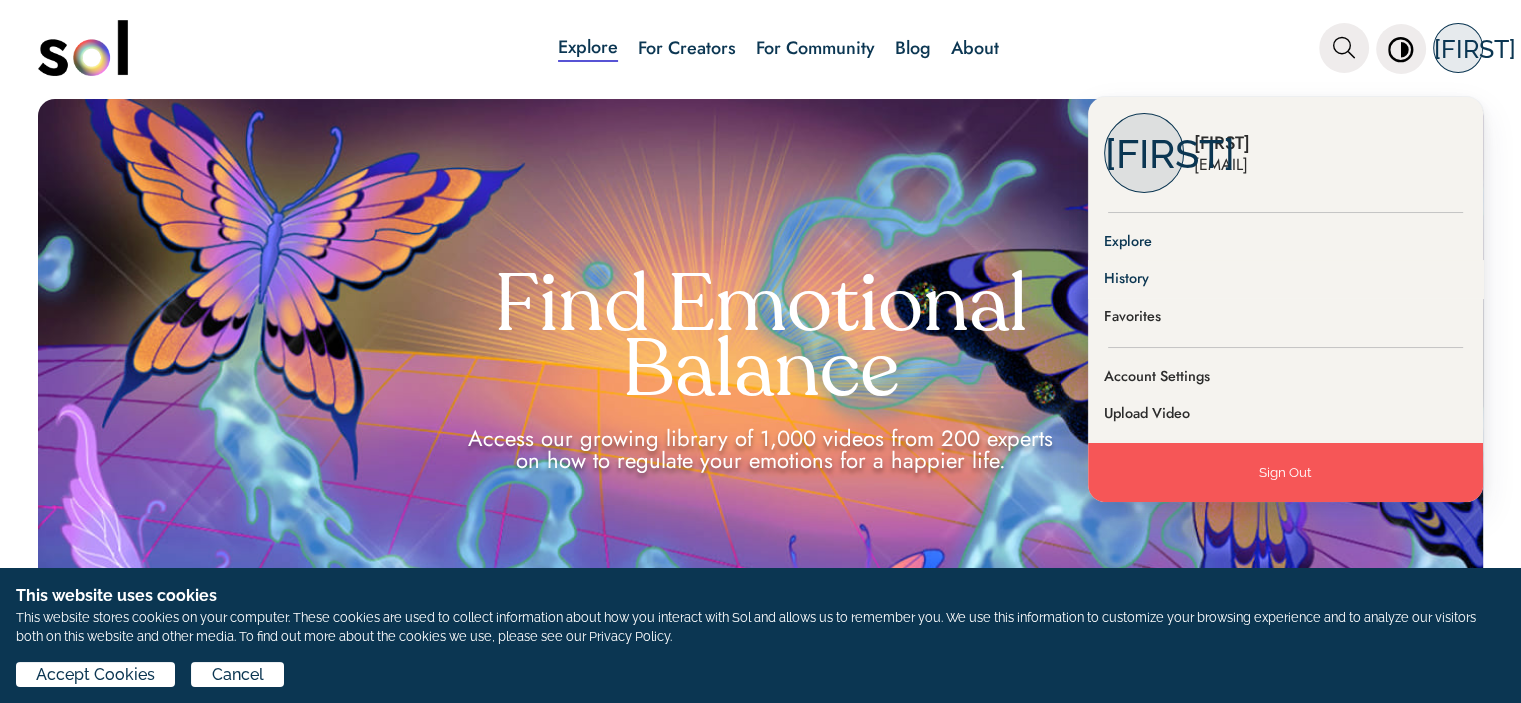 click on "History" at bounding box center (1285, 279) 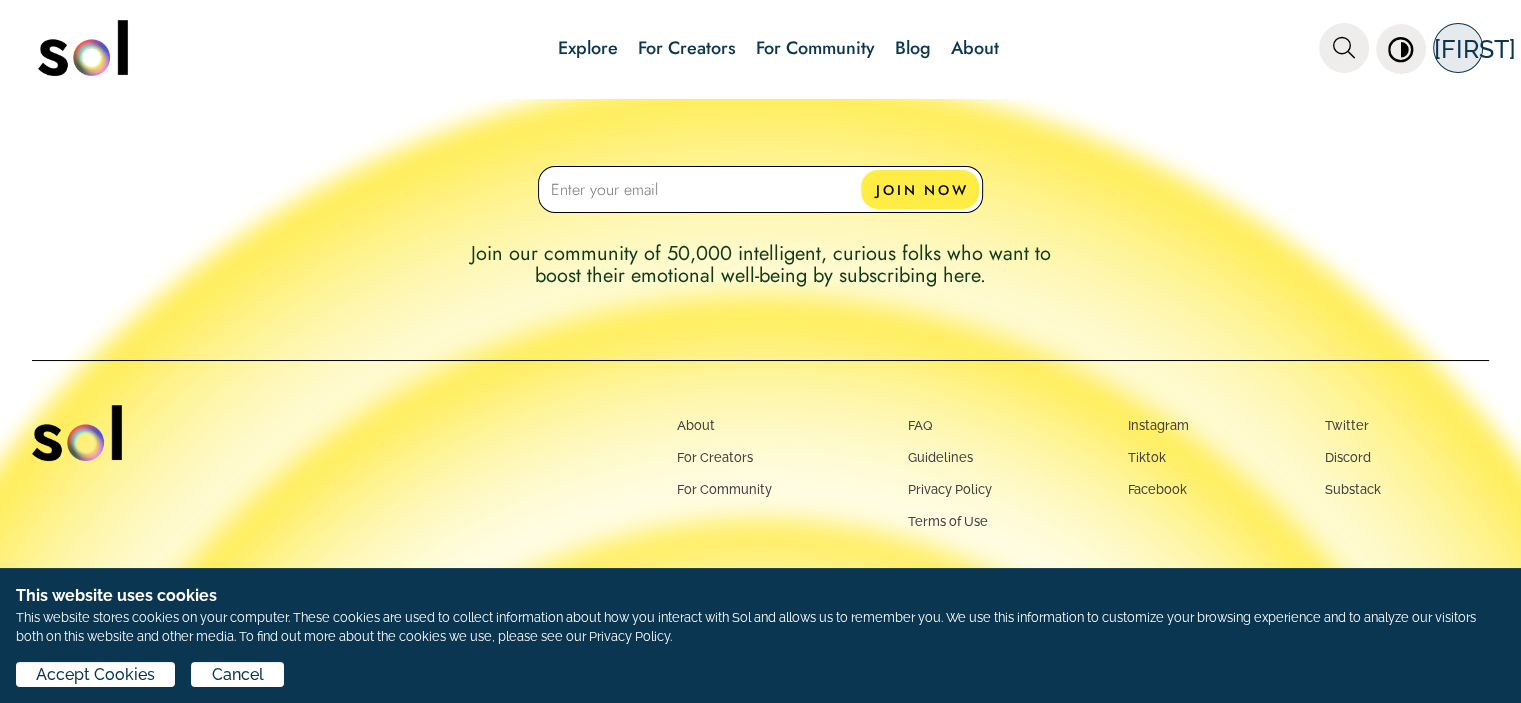 scroll, scrollTop: 0, scrollLeft: 0, axis: both 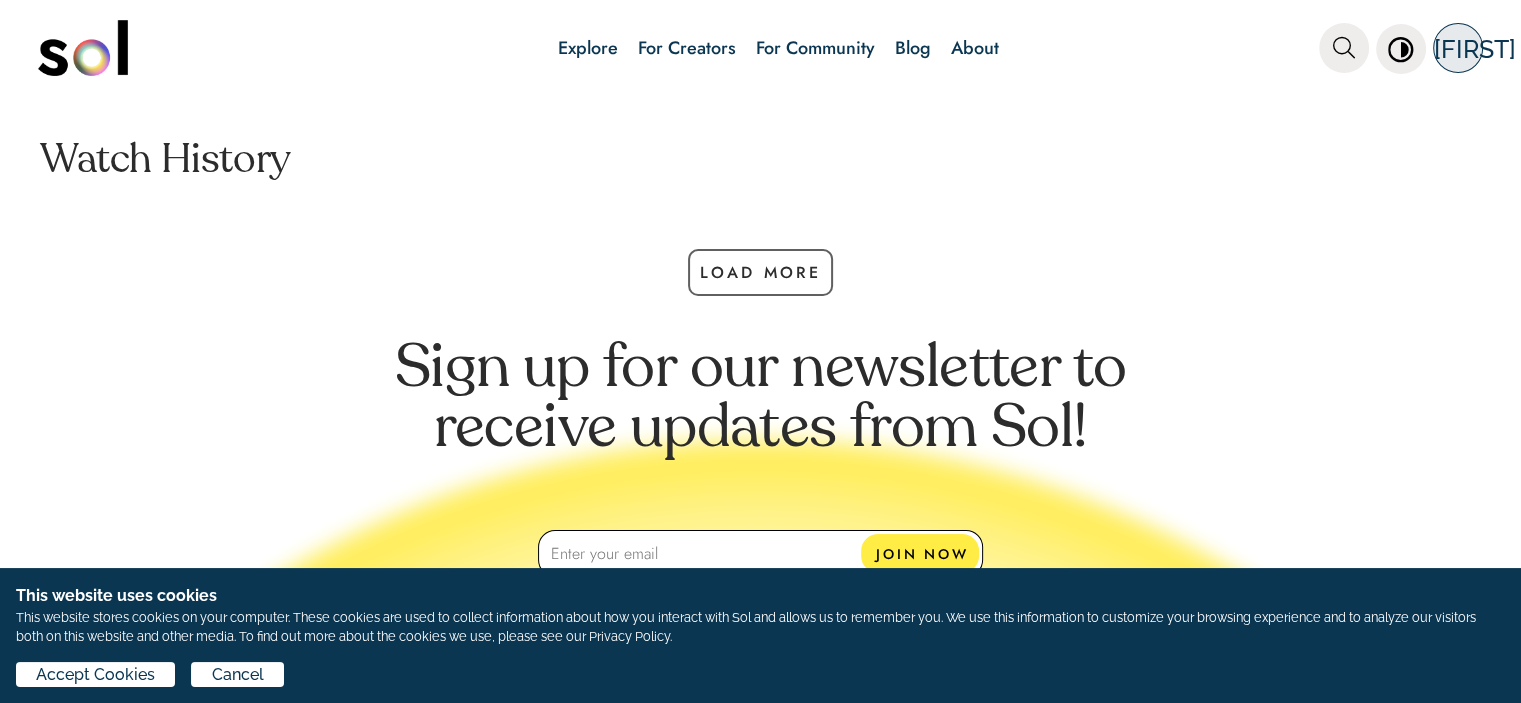click on "For Community" at bounding box center (815, 48) 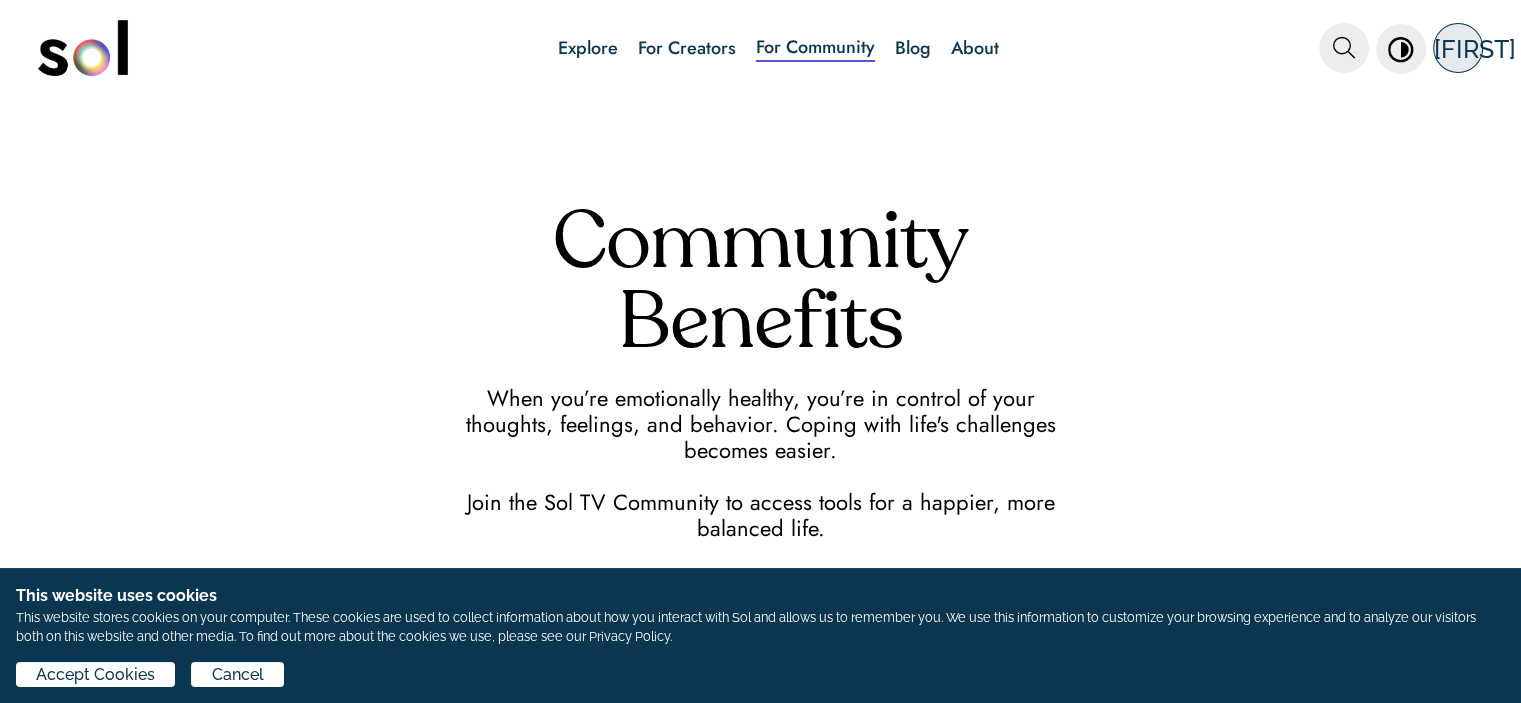 scroll, scrollTop: 0, scrollLeft: 0, axis: both 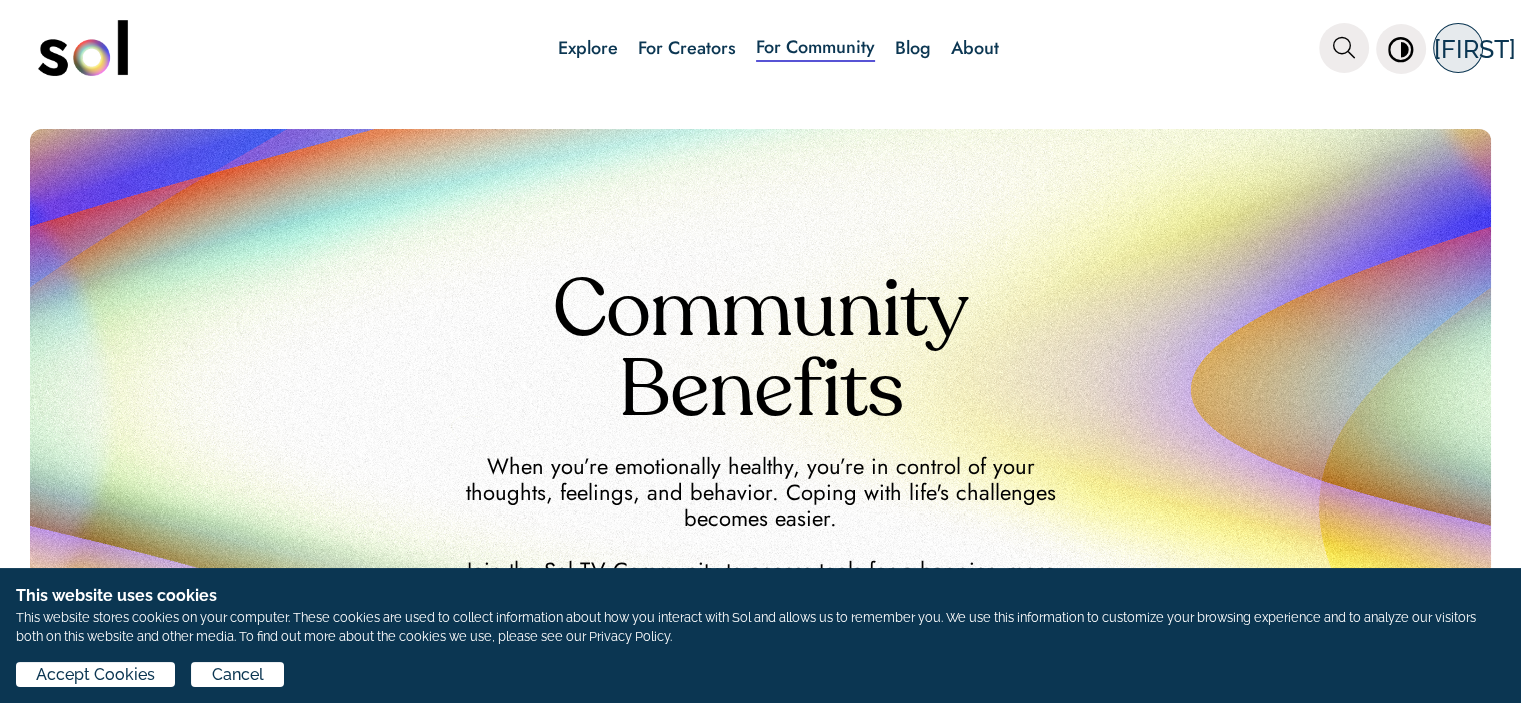 click on "For Creators" at bounding box center (687, 48) 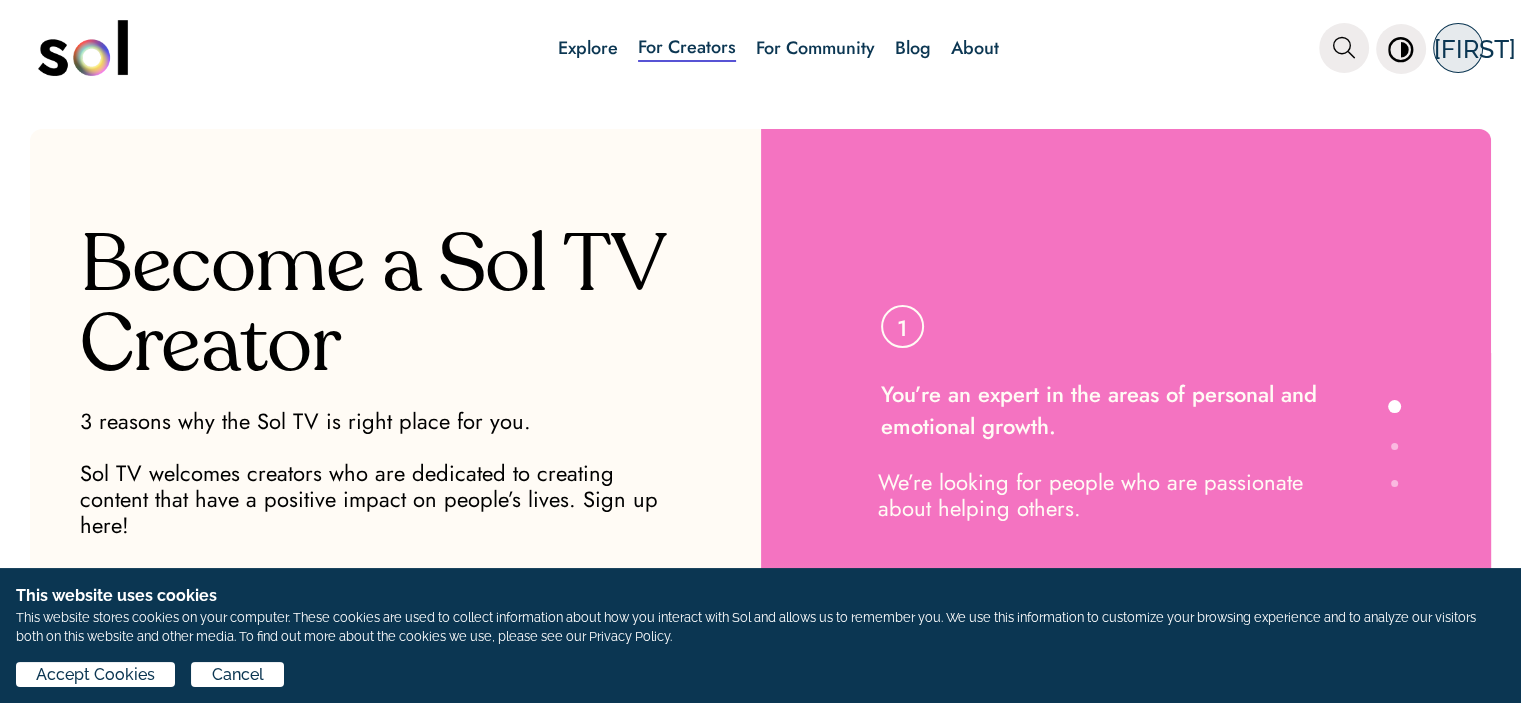 scroll, scrollTop: 30, scrollLeft: 0, axis: vertical 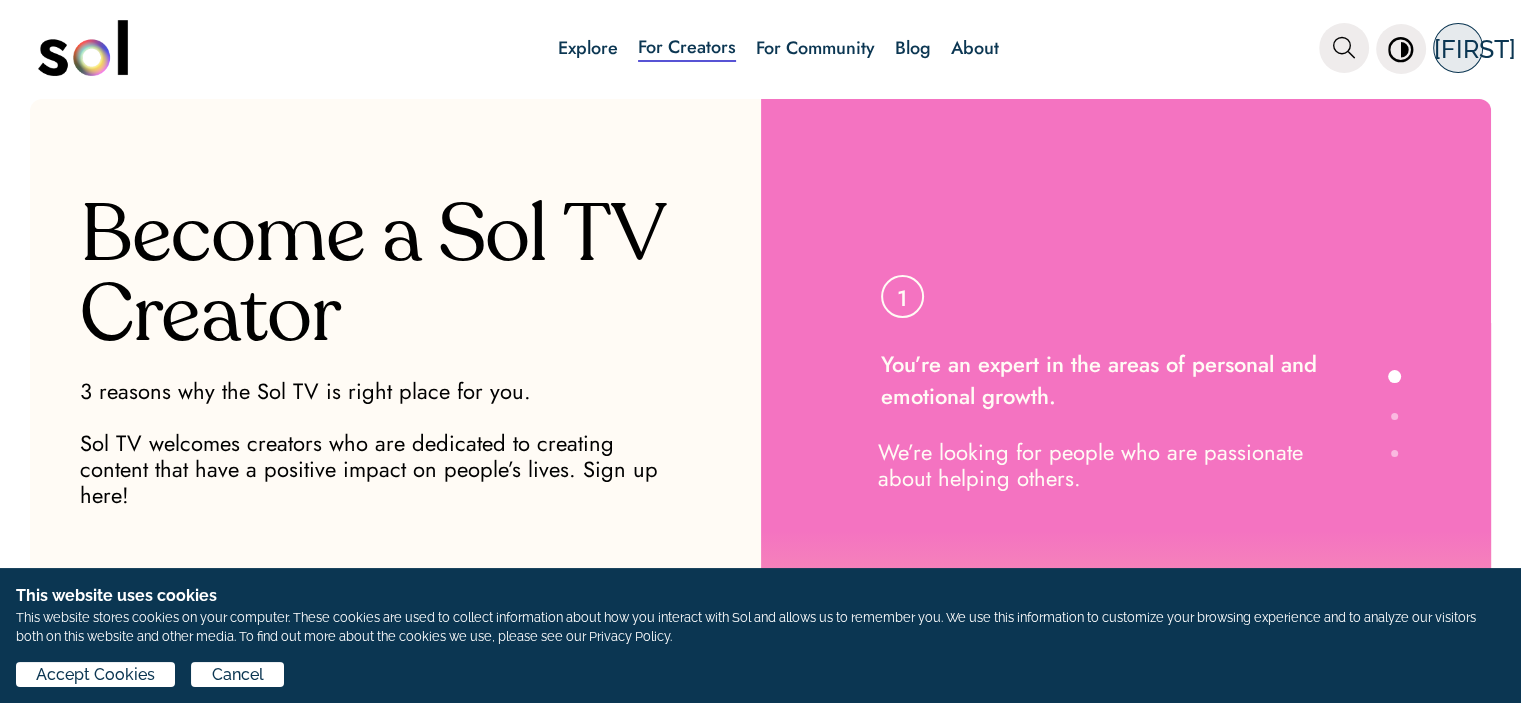 click on "Explore" at bounding box center [588, 48] 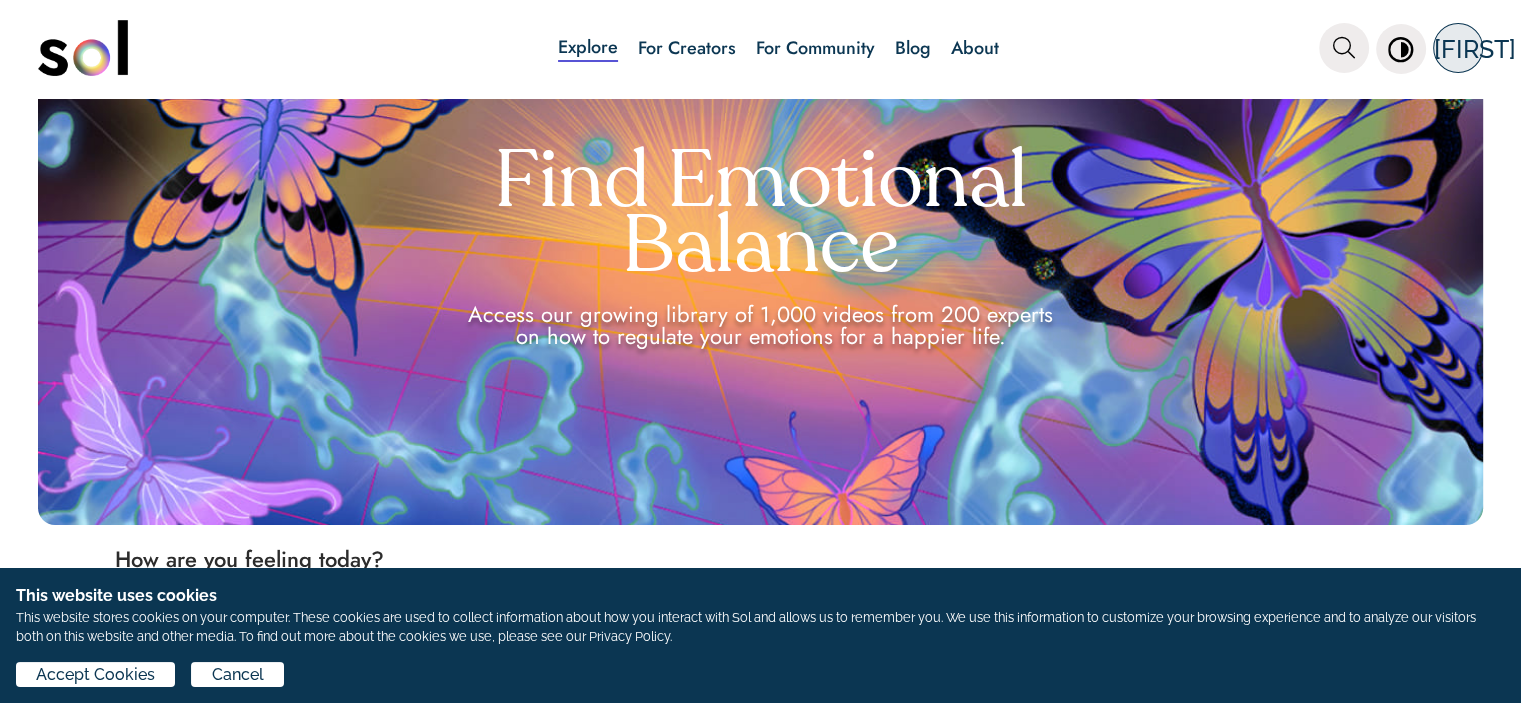 scroll, scrollTop: 0, scrollLeft: 0, axis: both 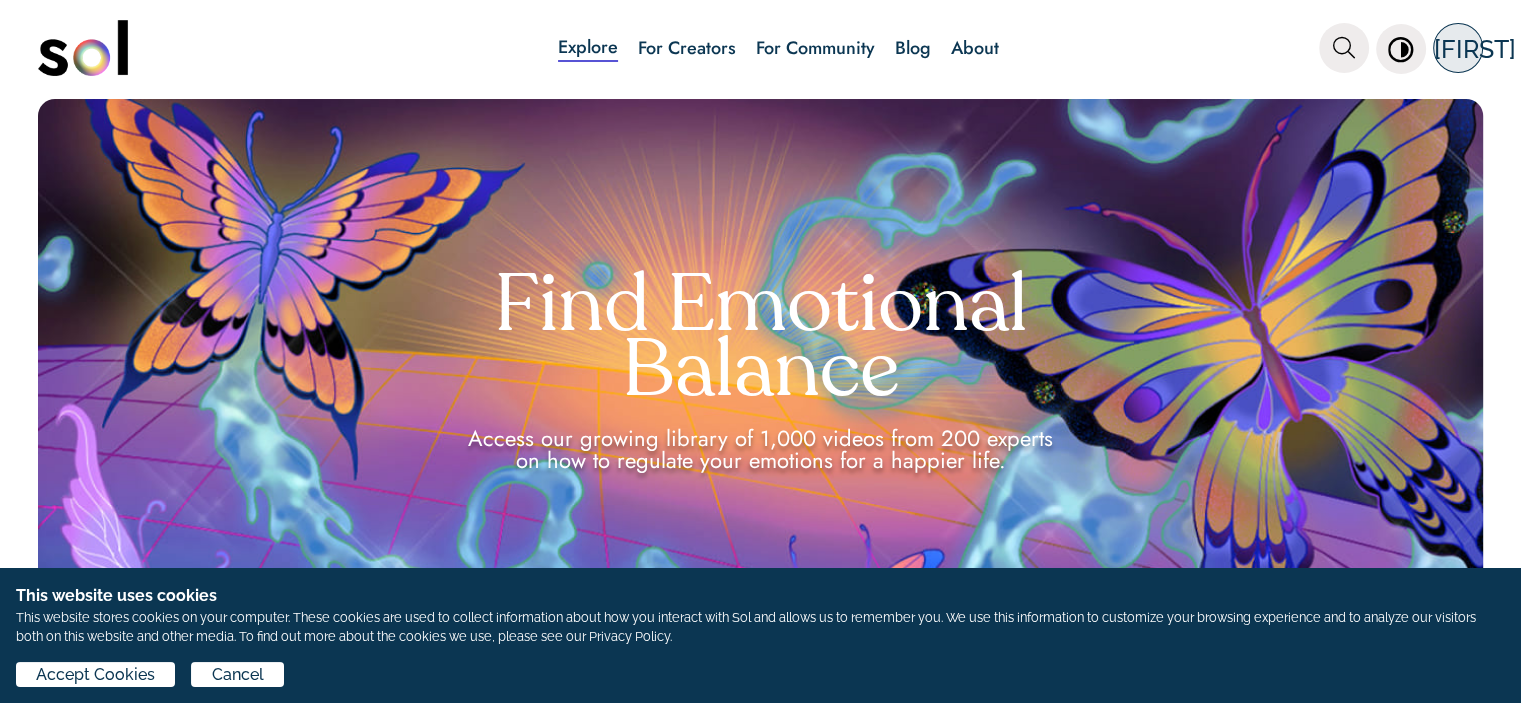 click on "[FIRST]" at bounding box center (1475, 49) 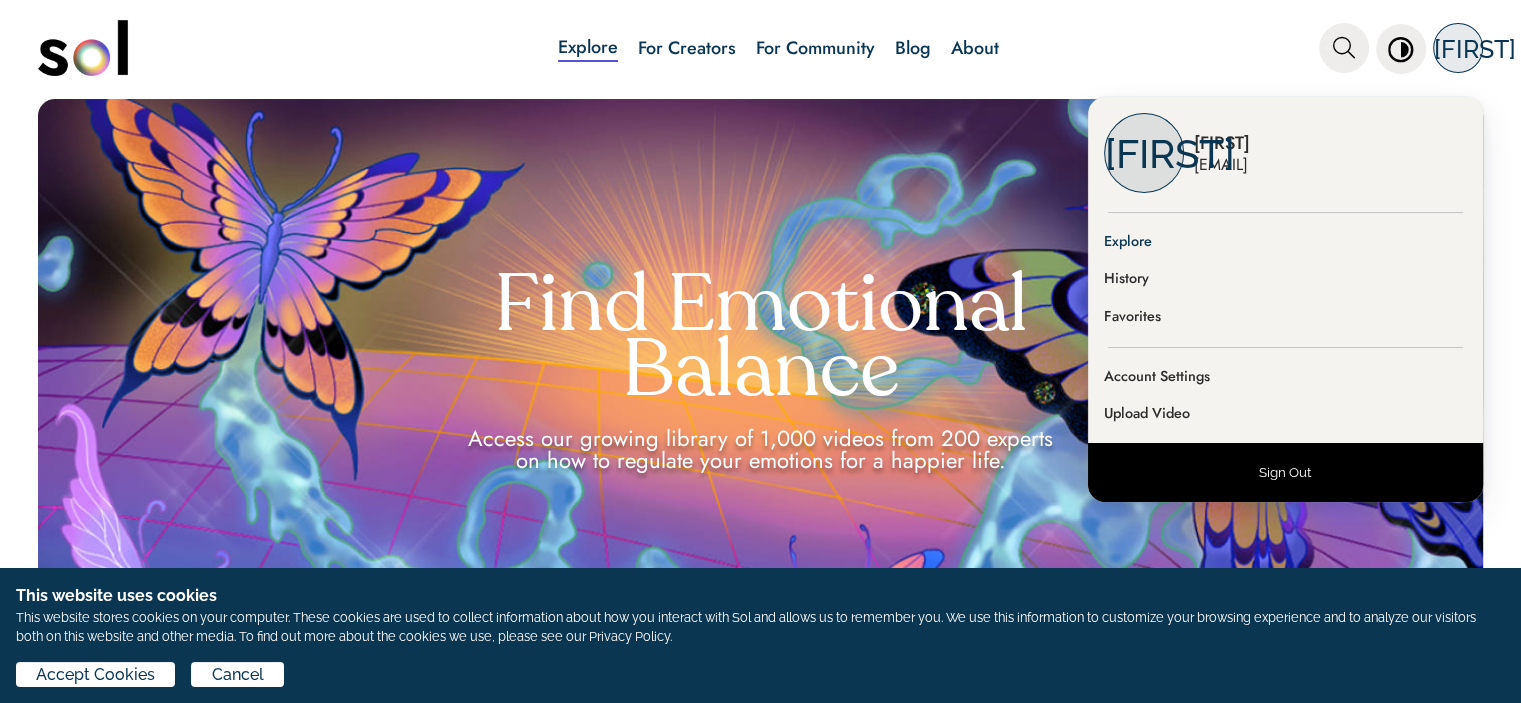 click on "Sign Out" at bounding box center [1285, 472] 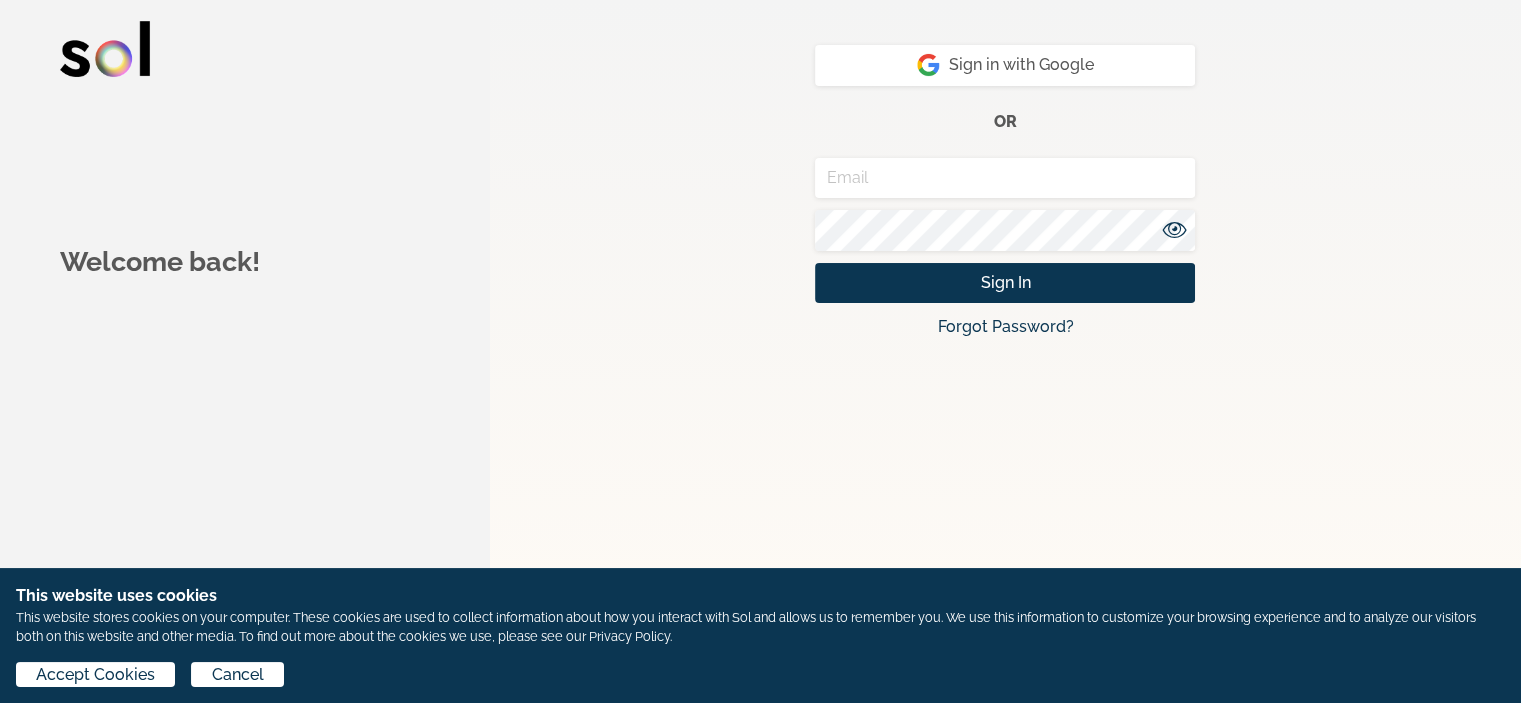 click on "Welcome back!" at bounding box center [245, 351] 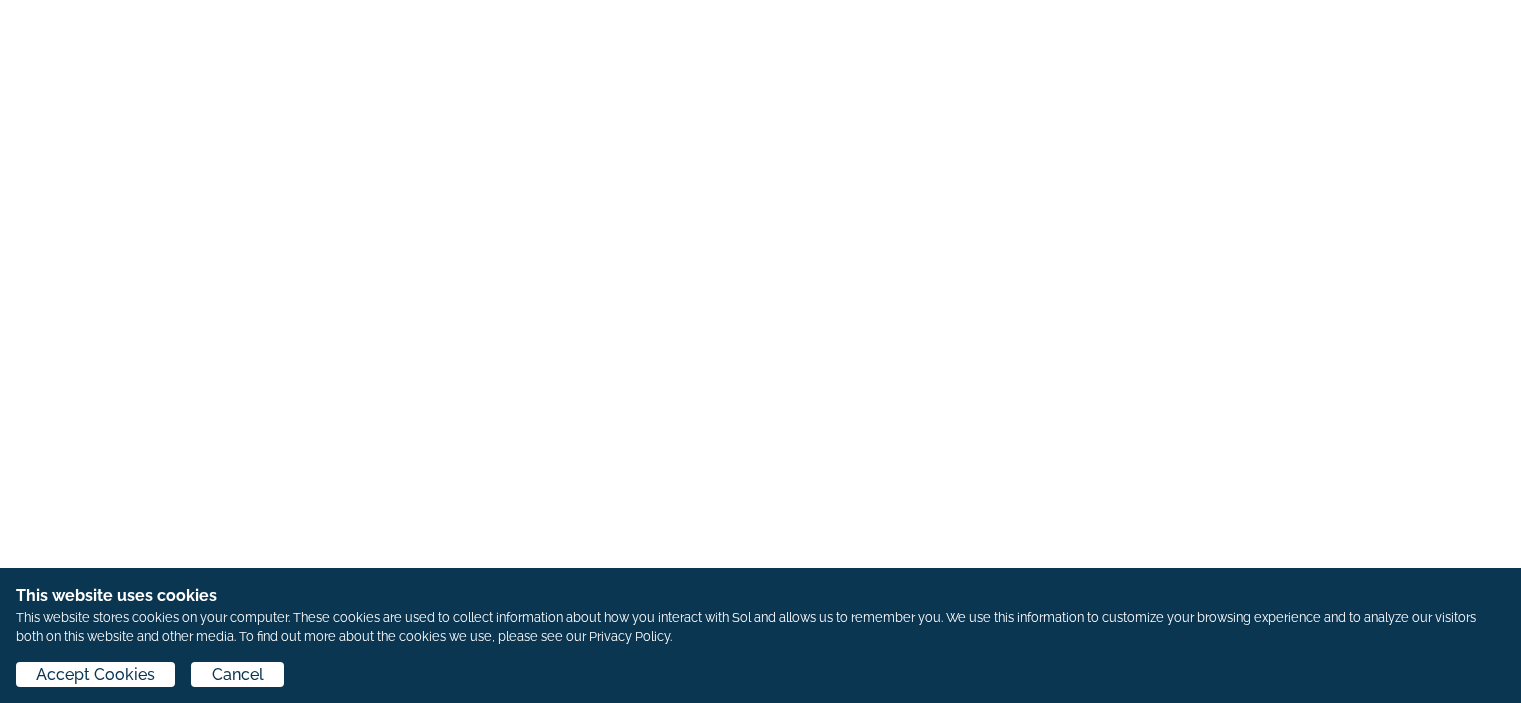 scroll, scrollTop: 0, scrollLeft: 0, axis: both 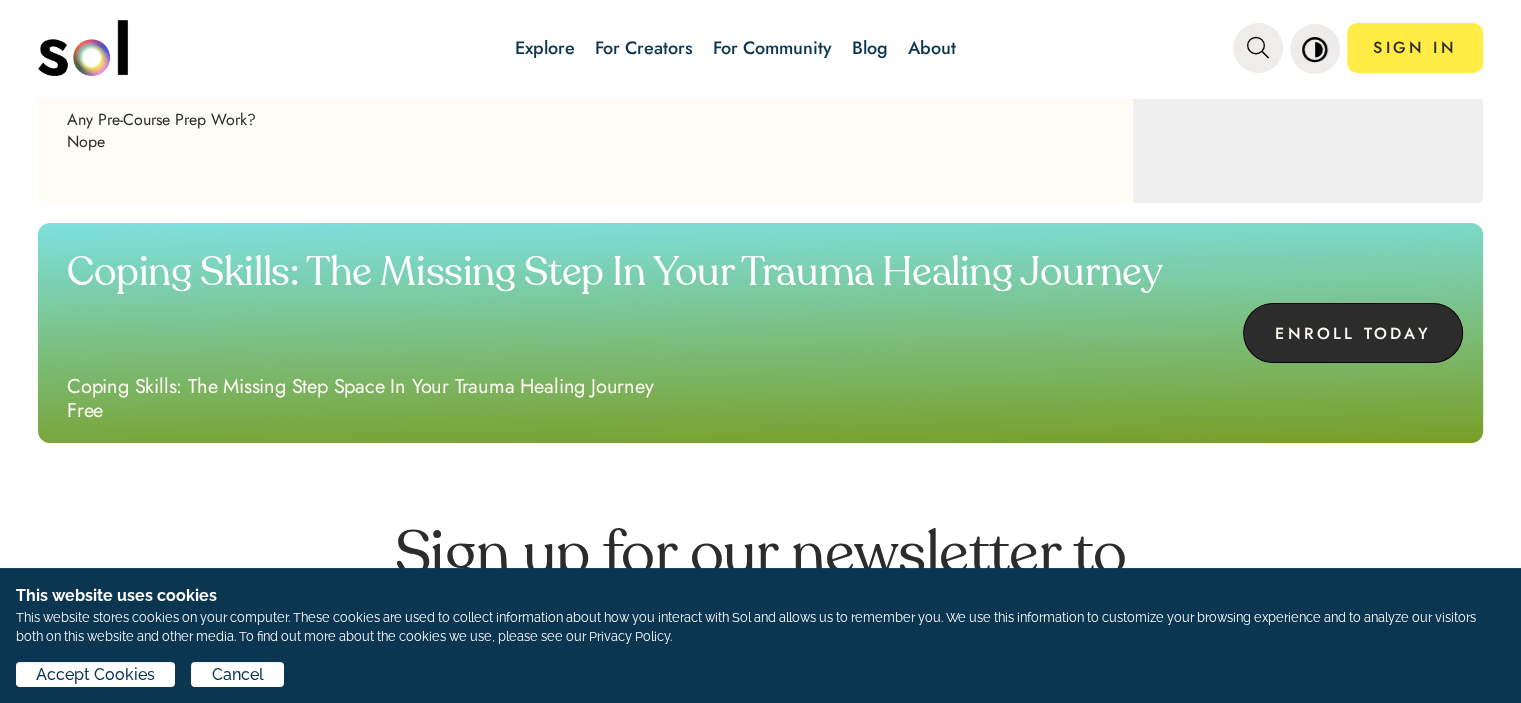 click on "ENROLL TODAY" at bounding box center [1353, 333] 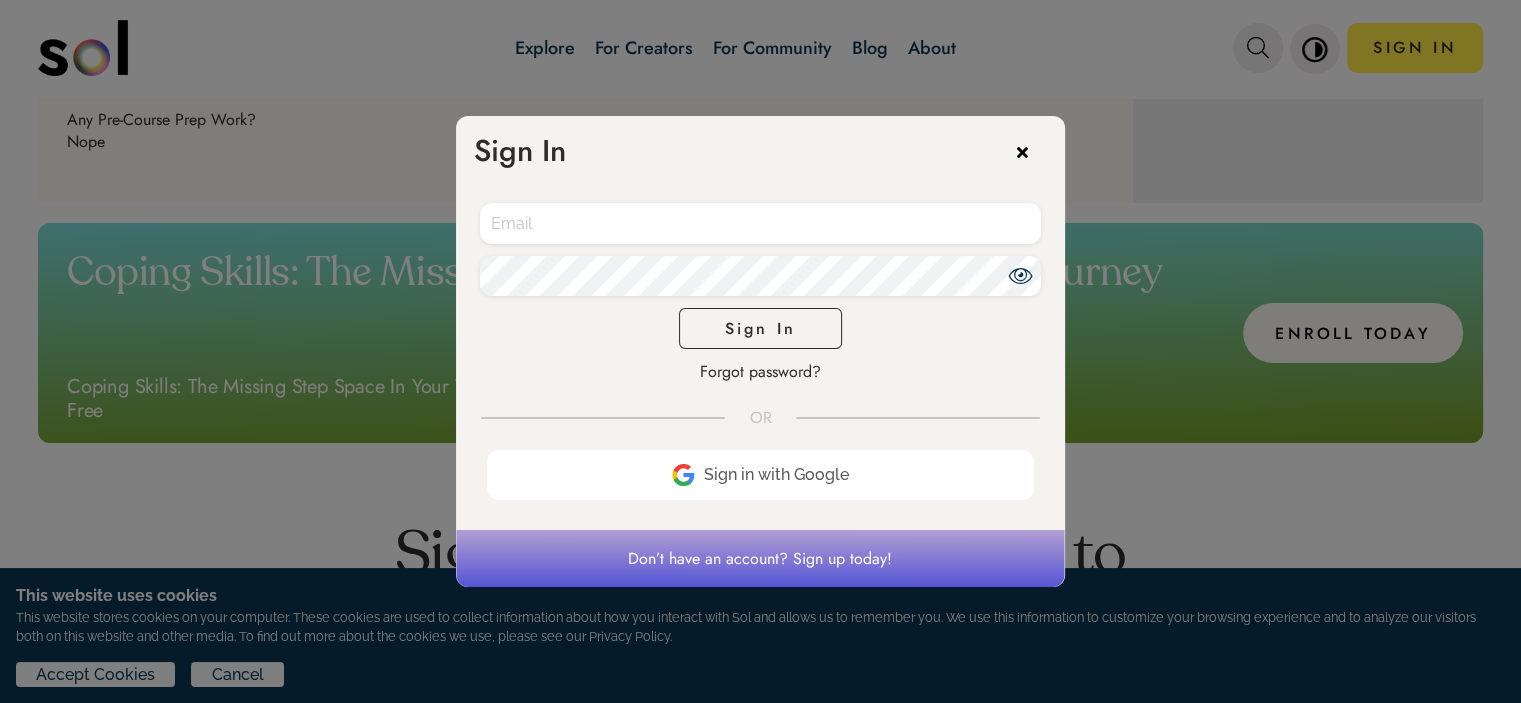 click at bounding box center [760, 223] 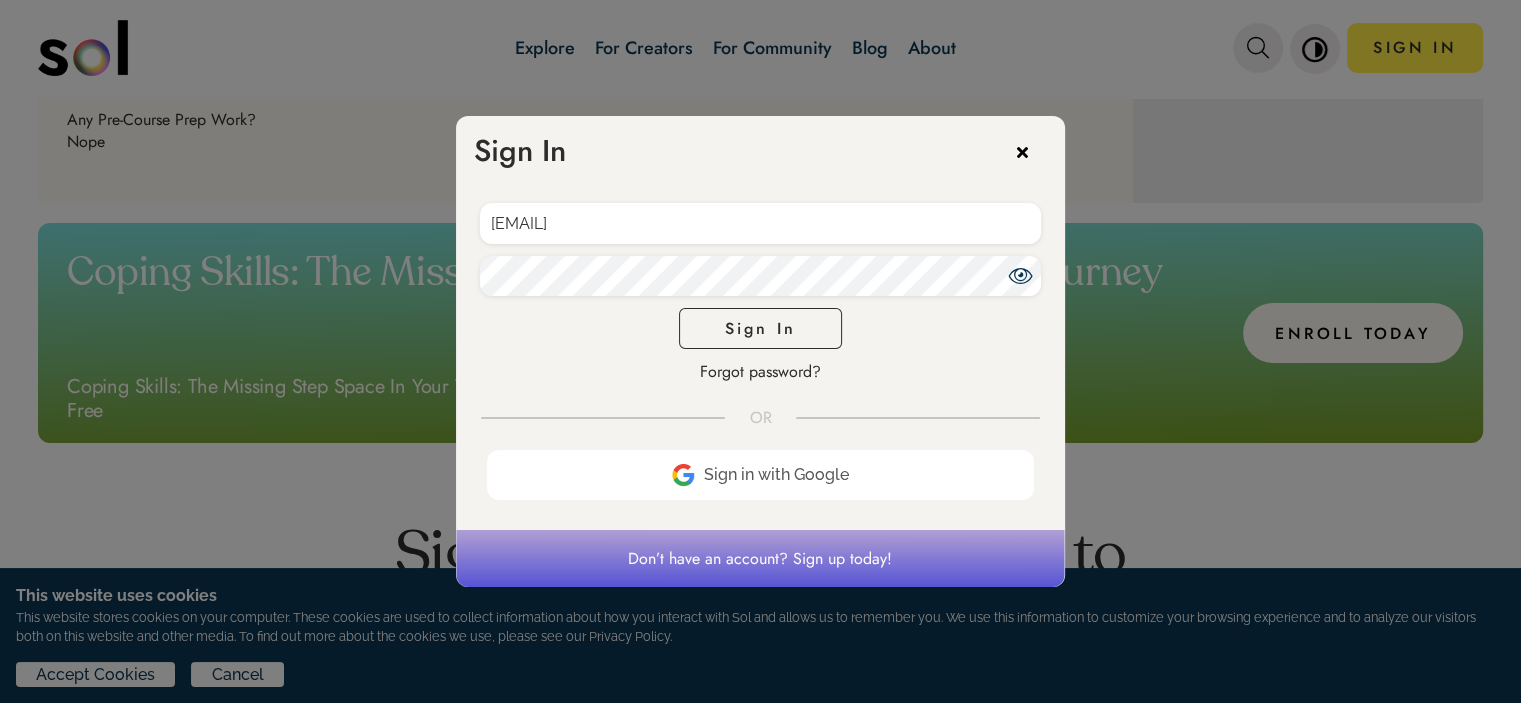 click on "Sign In" at bounding box center (760, 328) 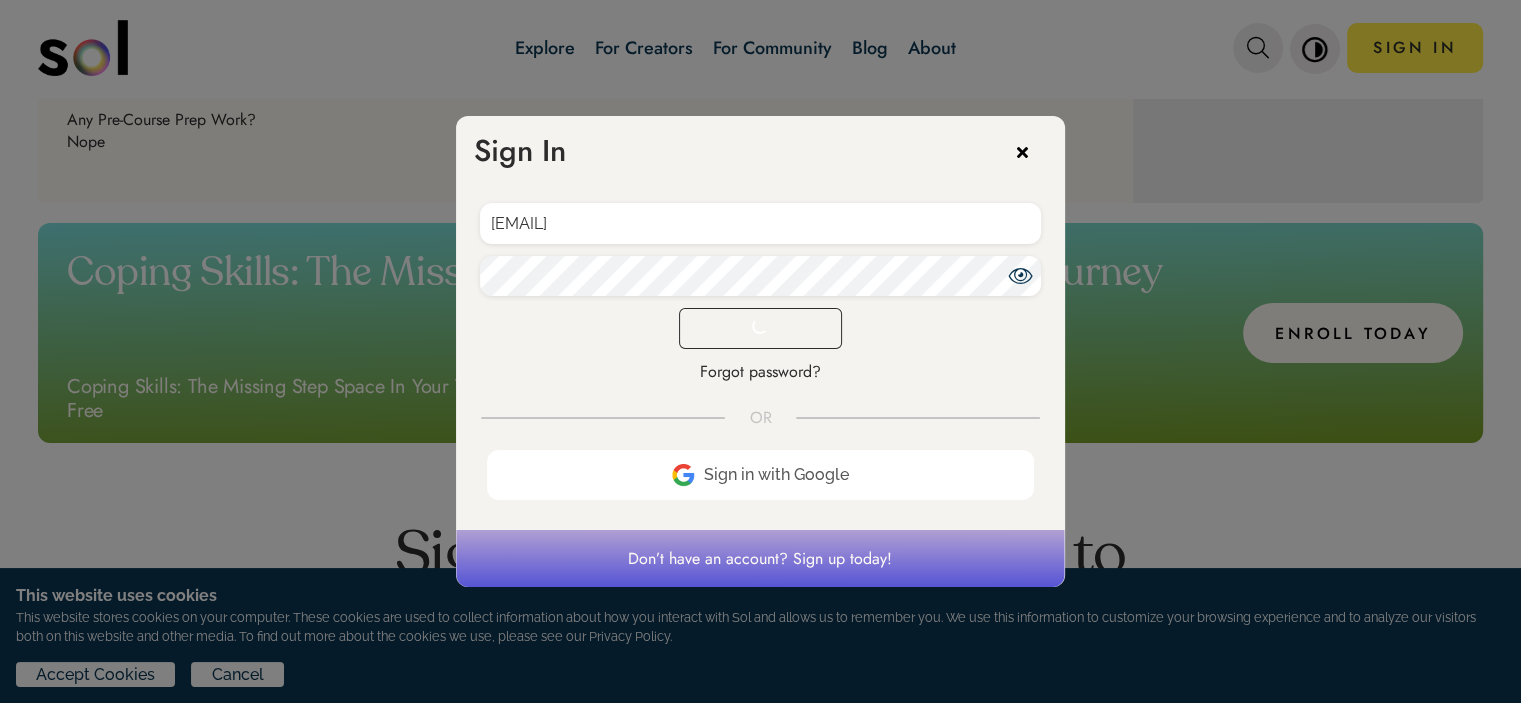 scroll, scrollTop: 2008, scrollLeft: 0, axis: vertical 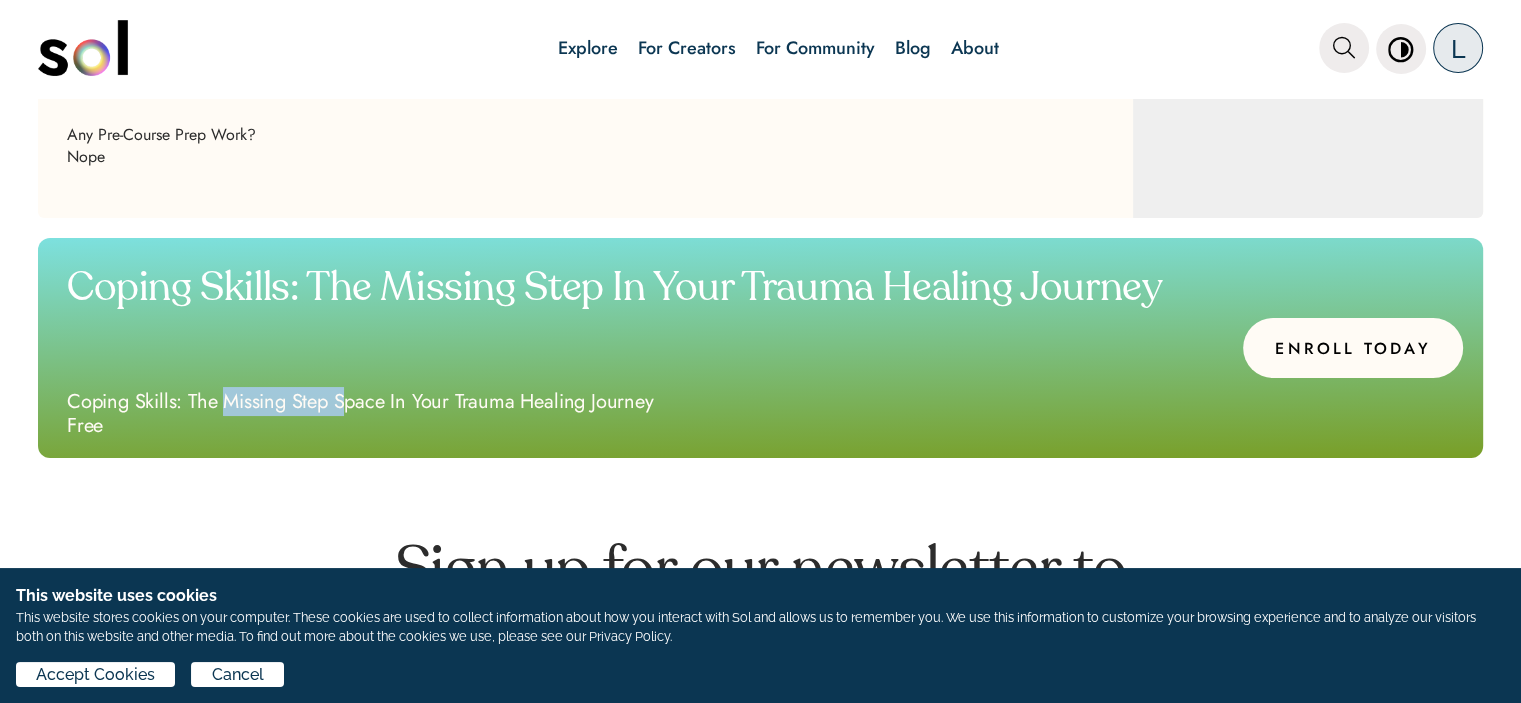 drag, startPoint x: 229, startPoint y: 415, endPoint x: 352, endPoint y: 414, distance: 123.00407 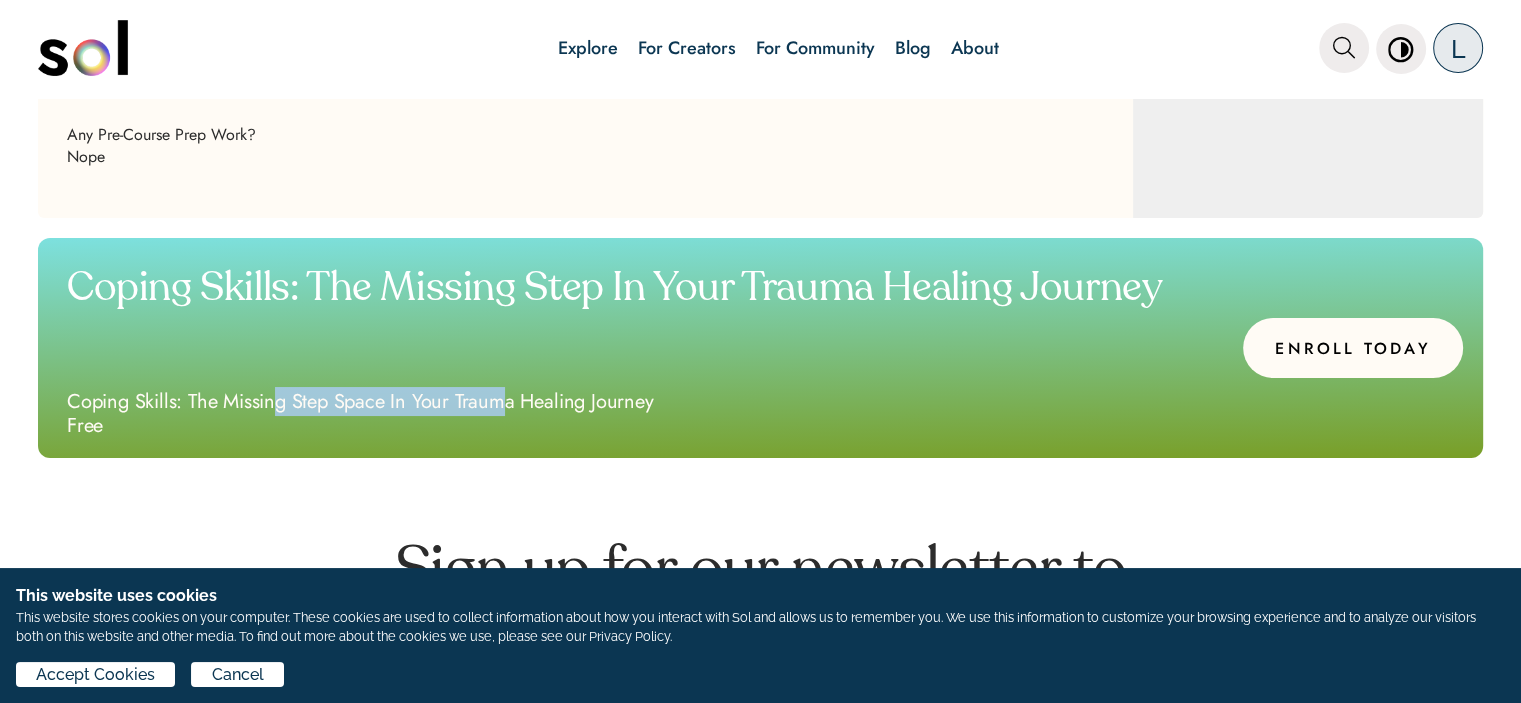 drag, startPoint x: 277, startPoint y: 395, endPoint x: 513, endPoint y: 387, distance: 236.13556 